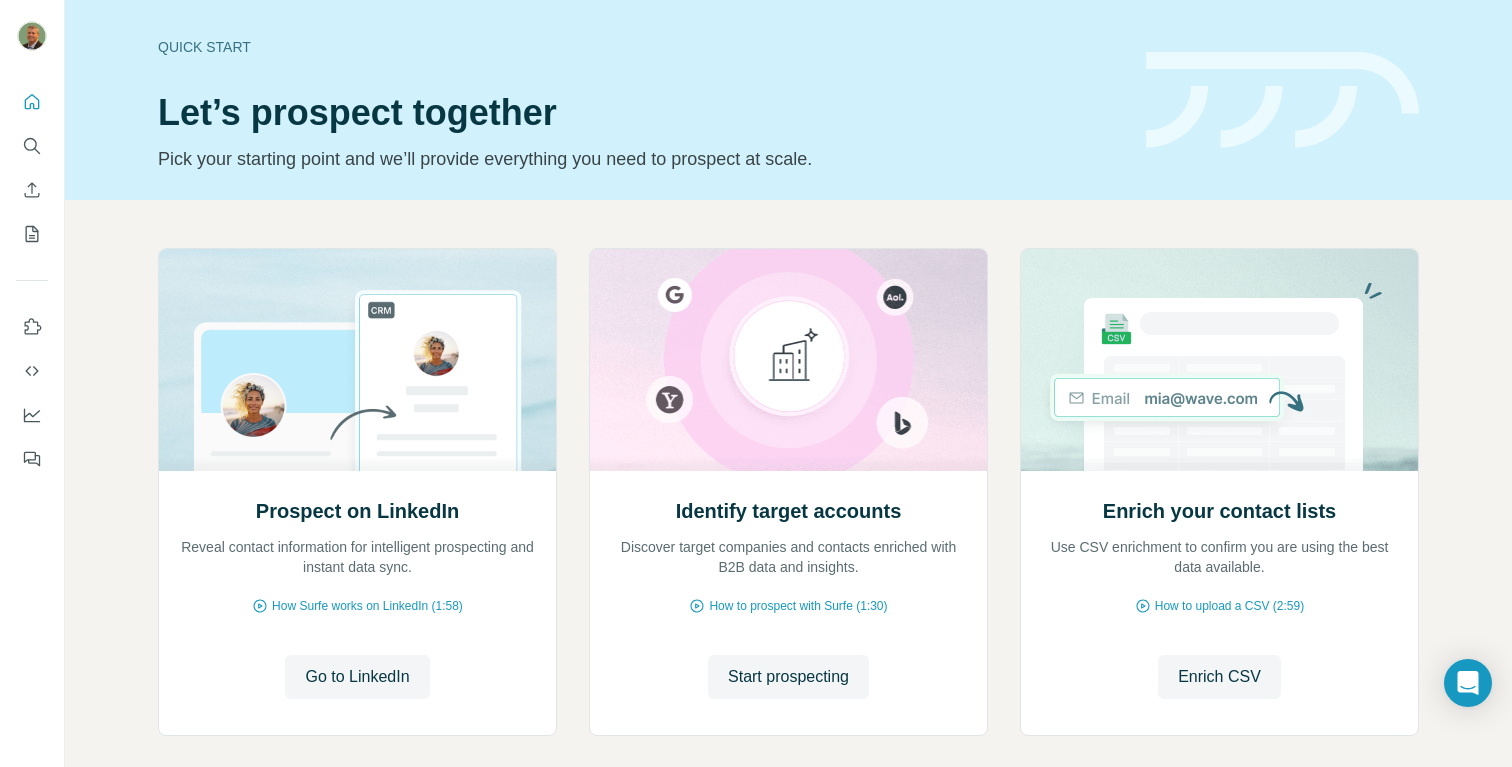 scroll, scrollTop: 0, scrollLeft: 0, axis: both 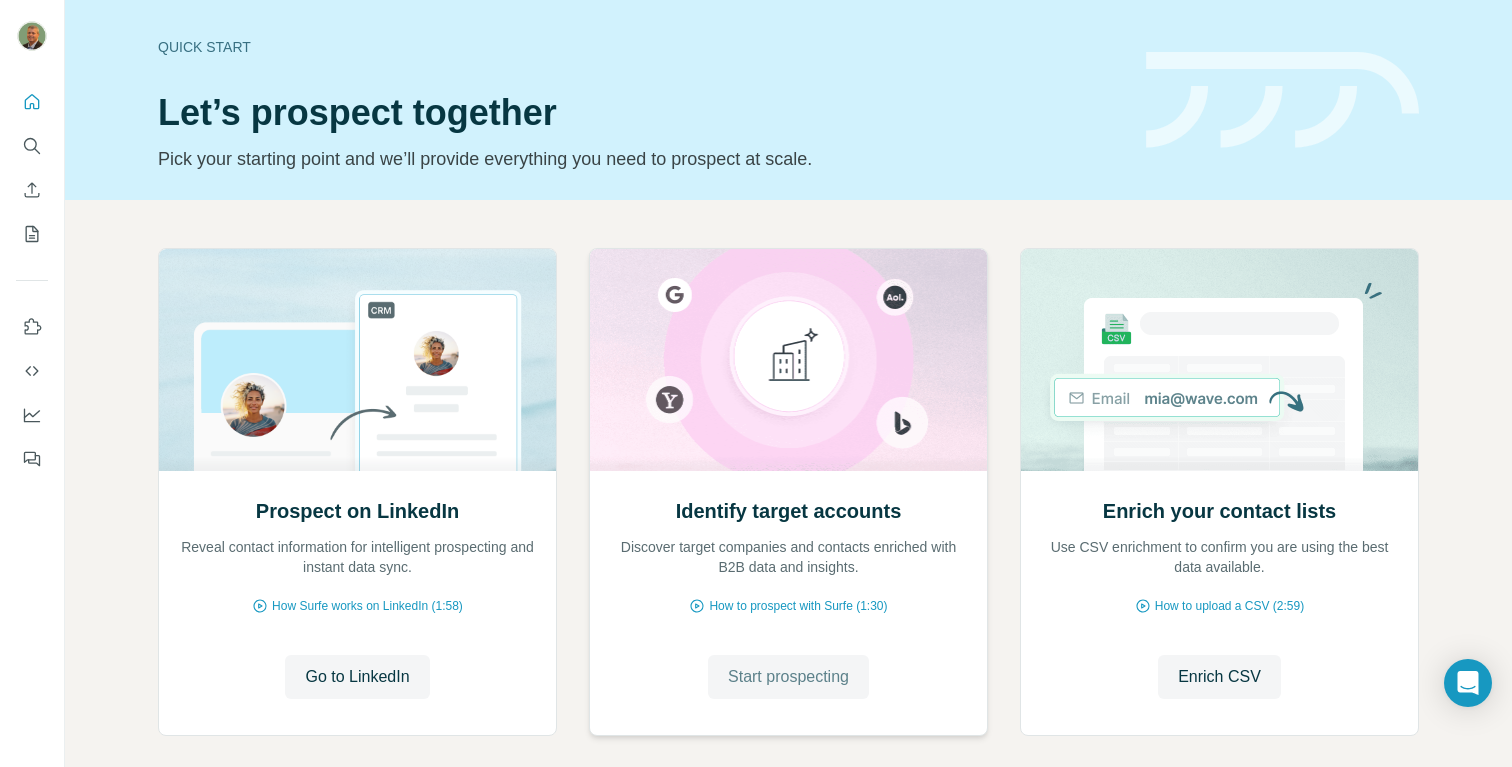 click on "Start prospecting" at bounding box center [788, 677] 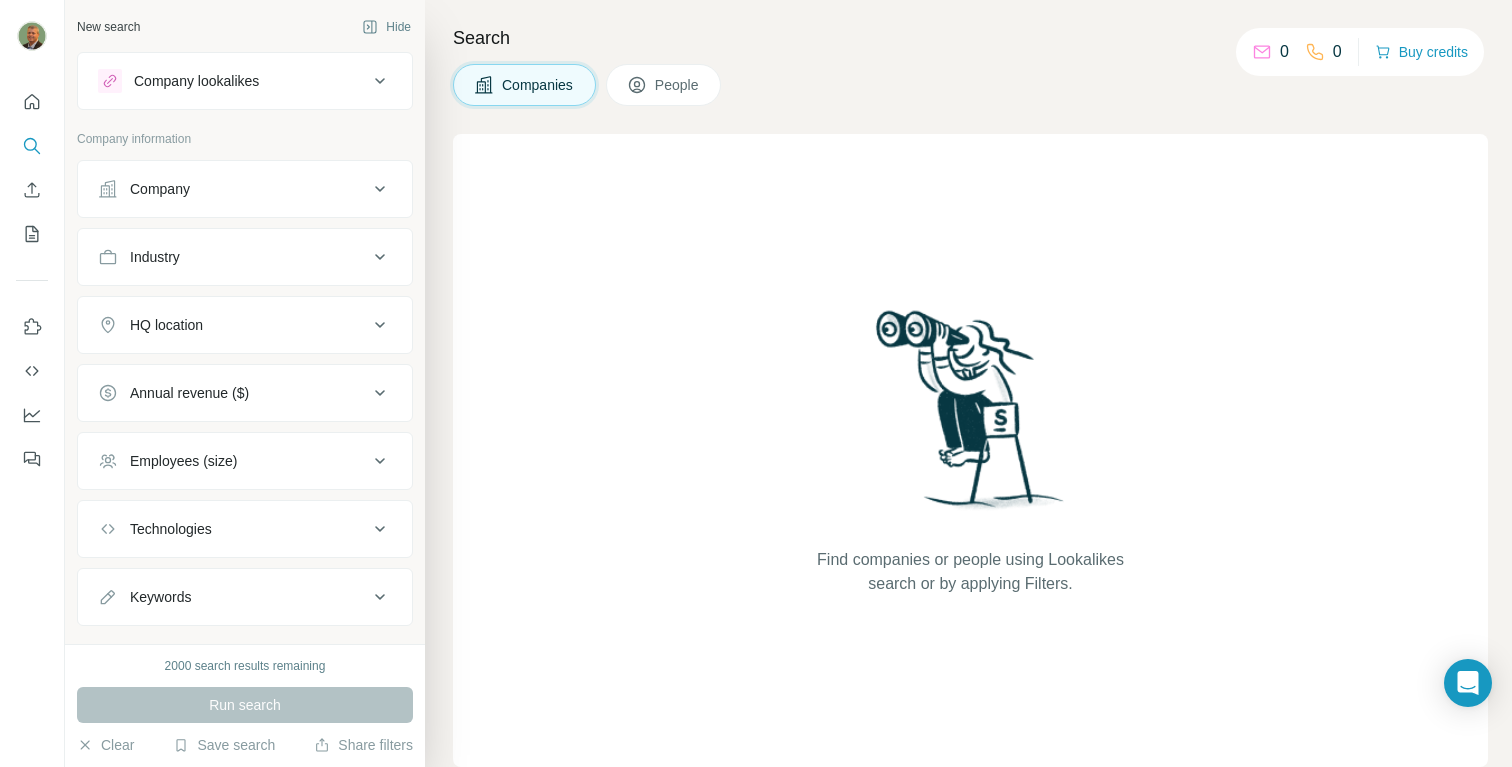 click 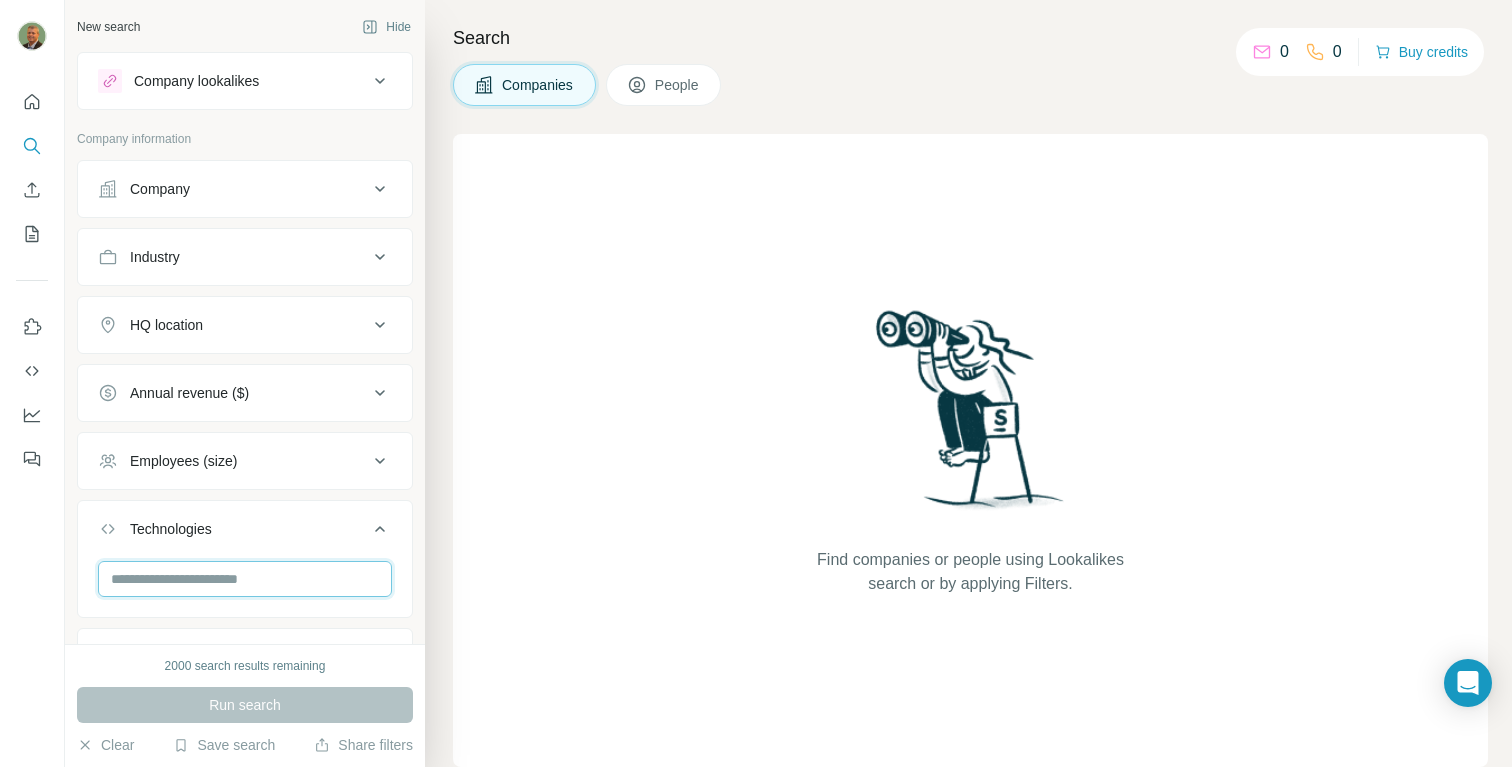 click at bounding box center [245, 579] 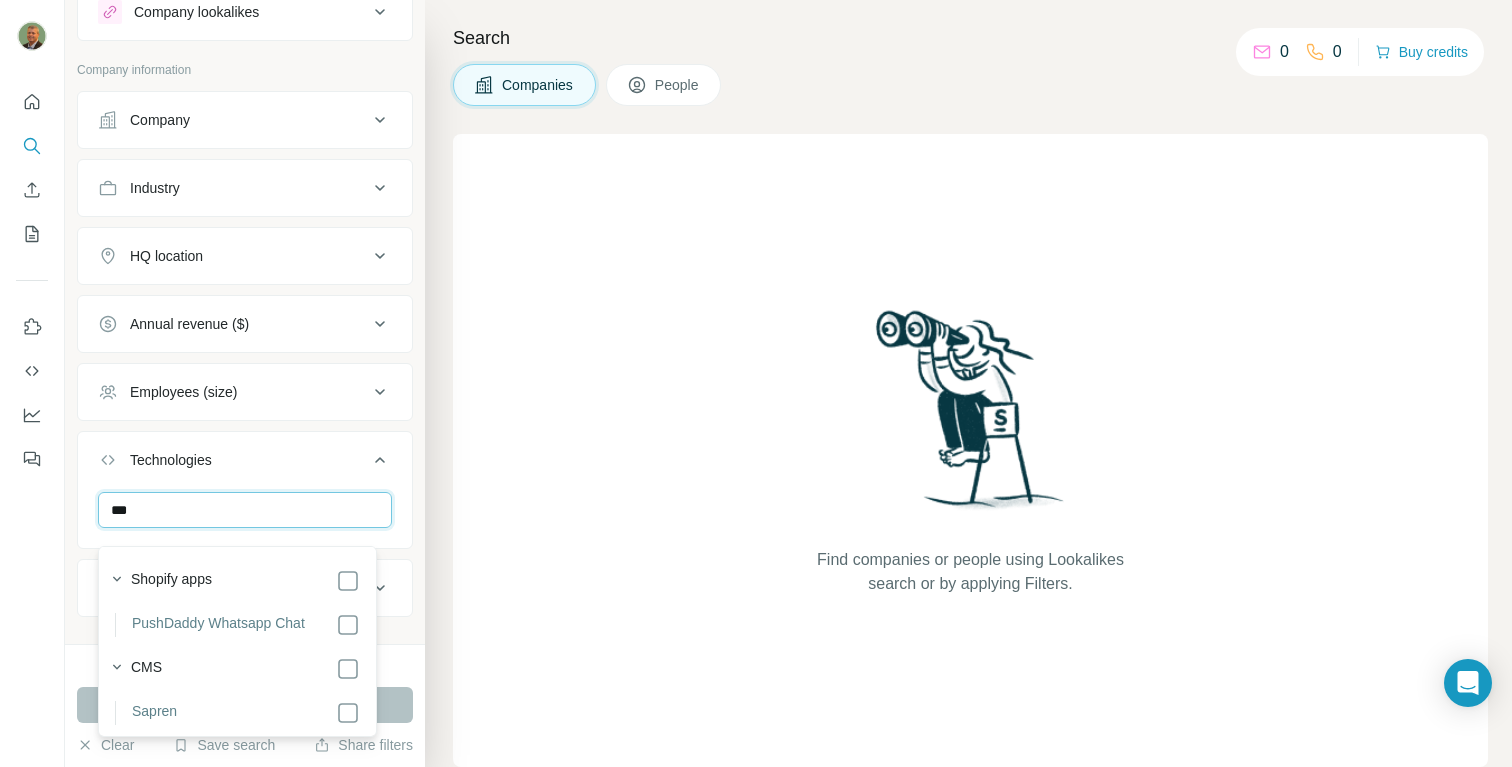scroll, scrollTop: 98, scrollLeft: 0, axis: vertical 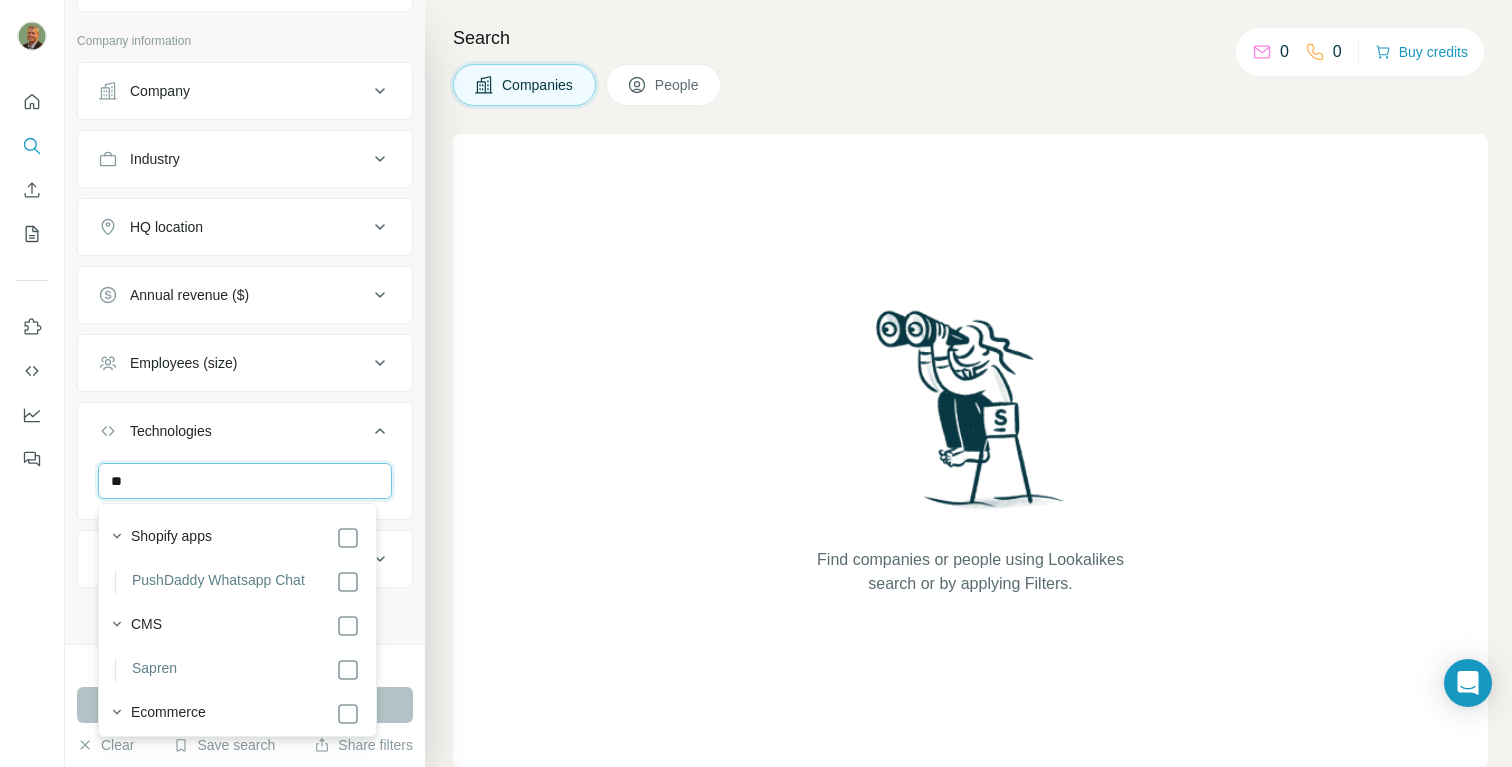type on "*" 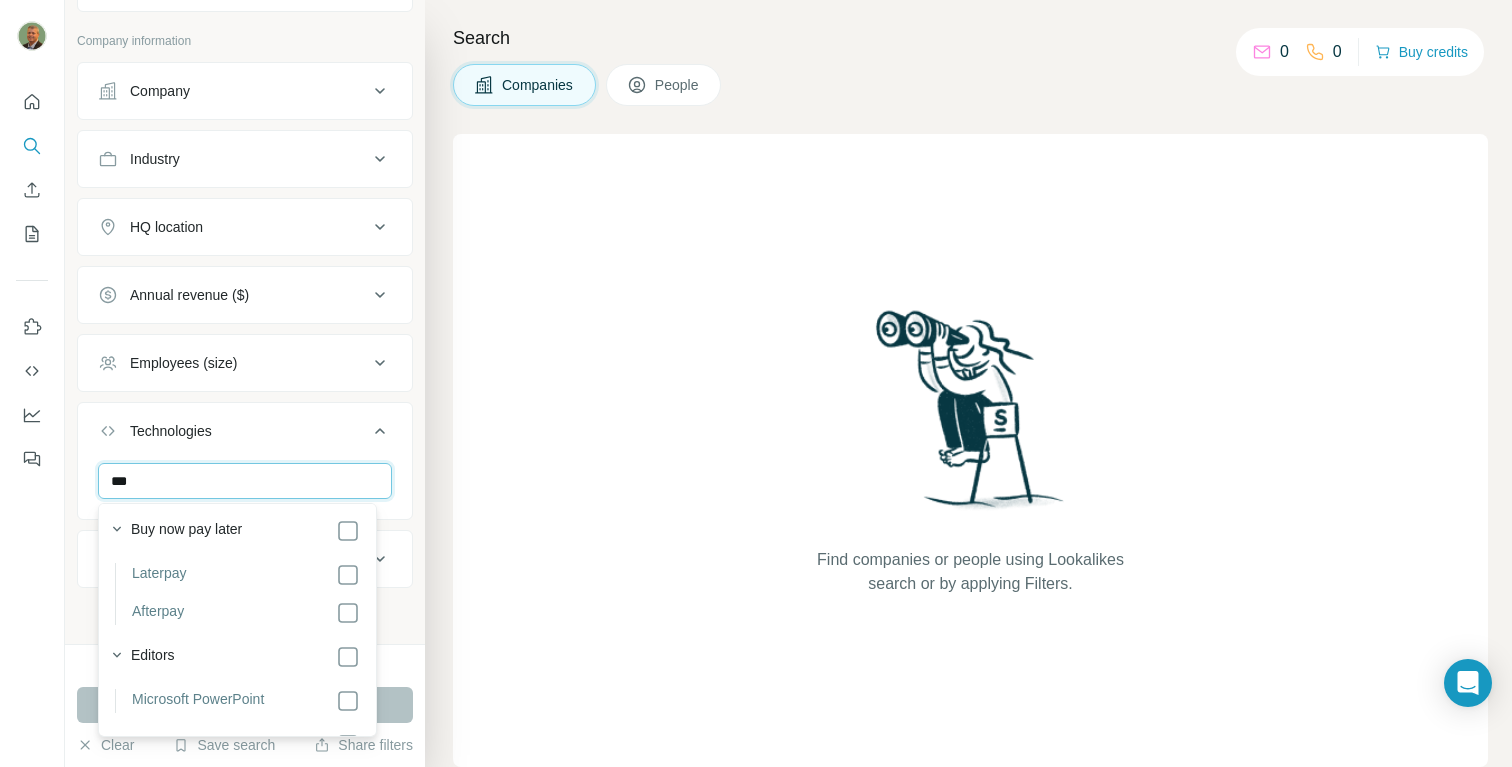 scroll, scrollTop: 1138, scrollLeft: 0, axis: vertical 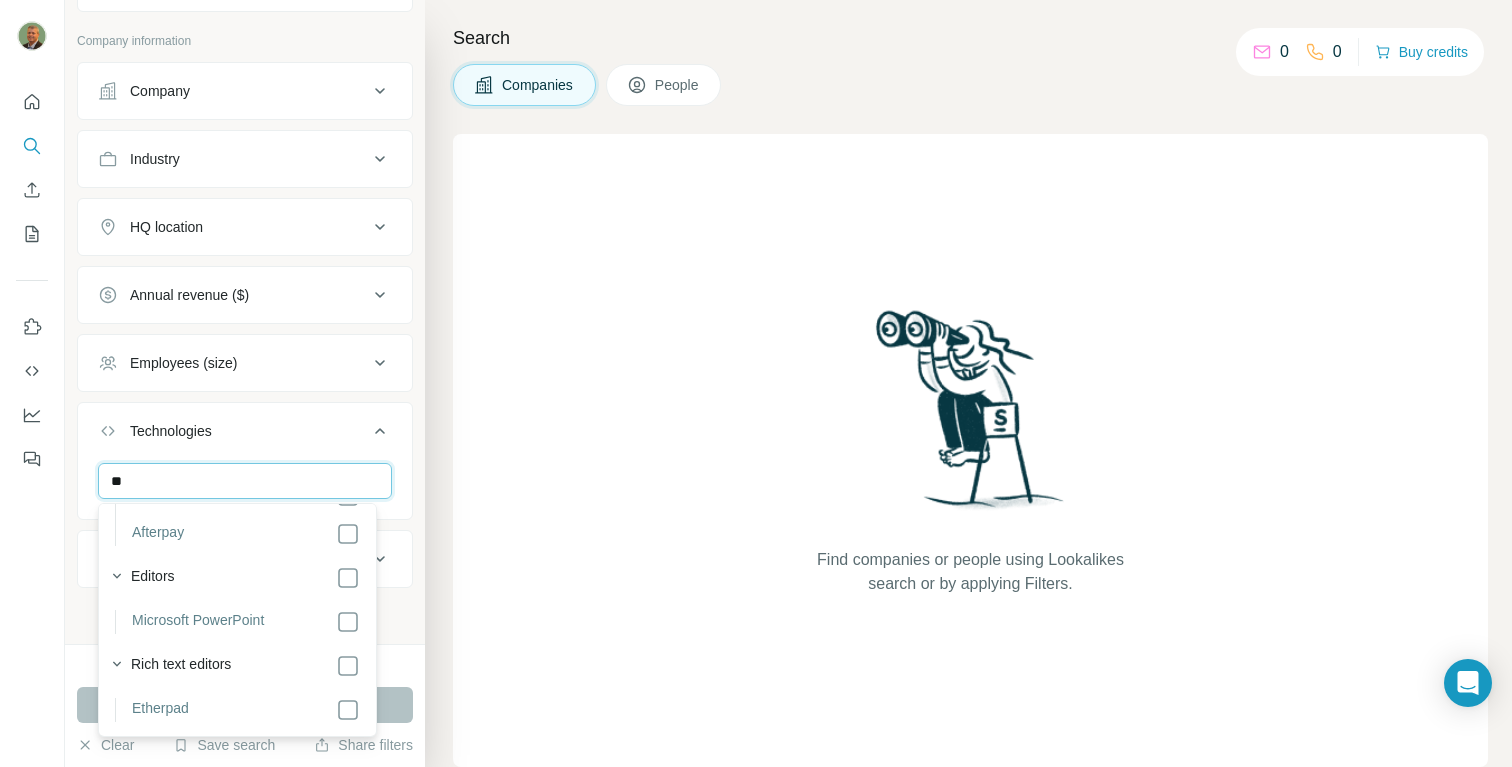 type on "*" 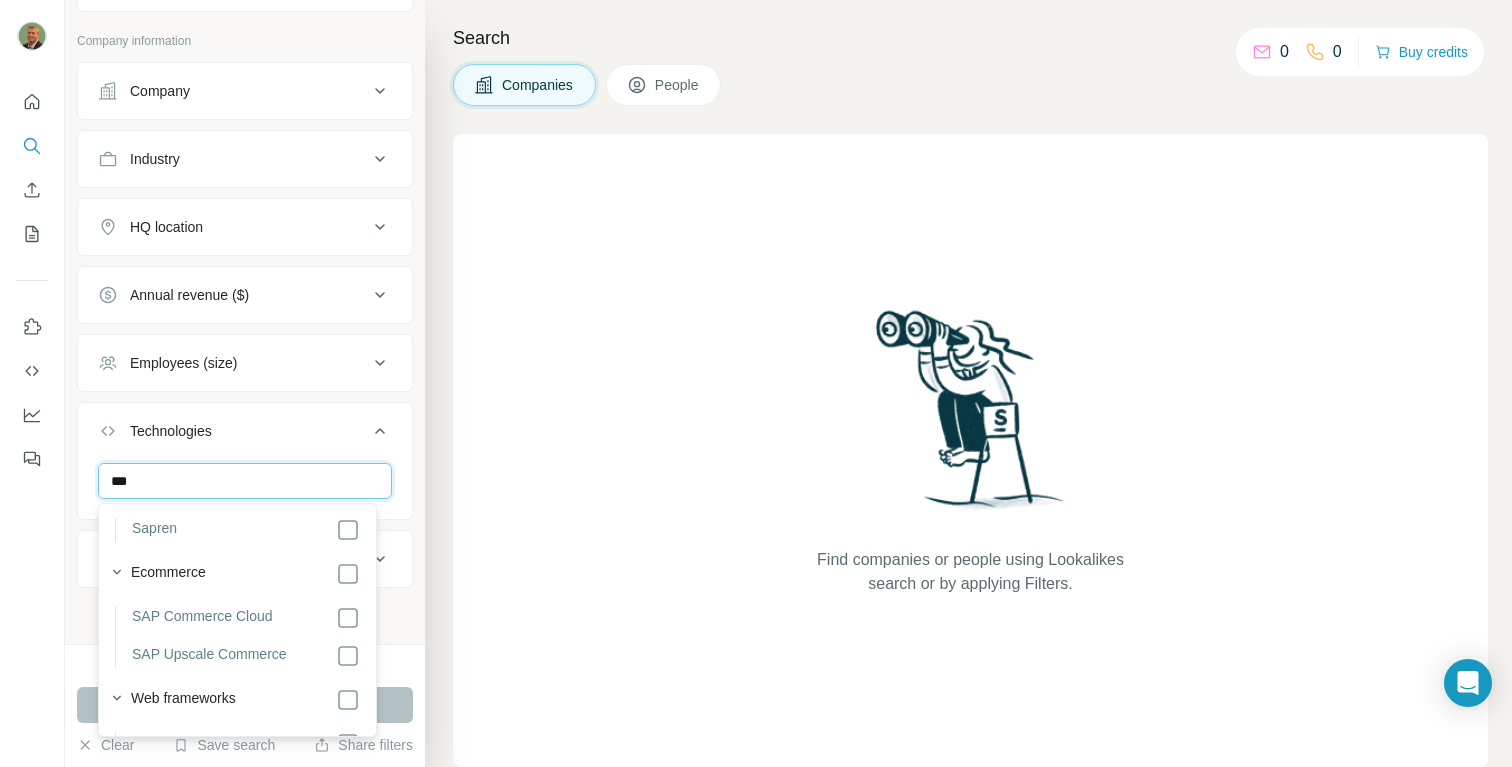 scroll, scrollTop: 152, scrollLeft: 0, axis: vertical 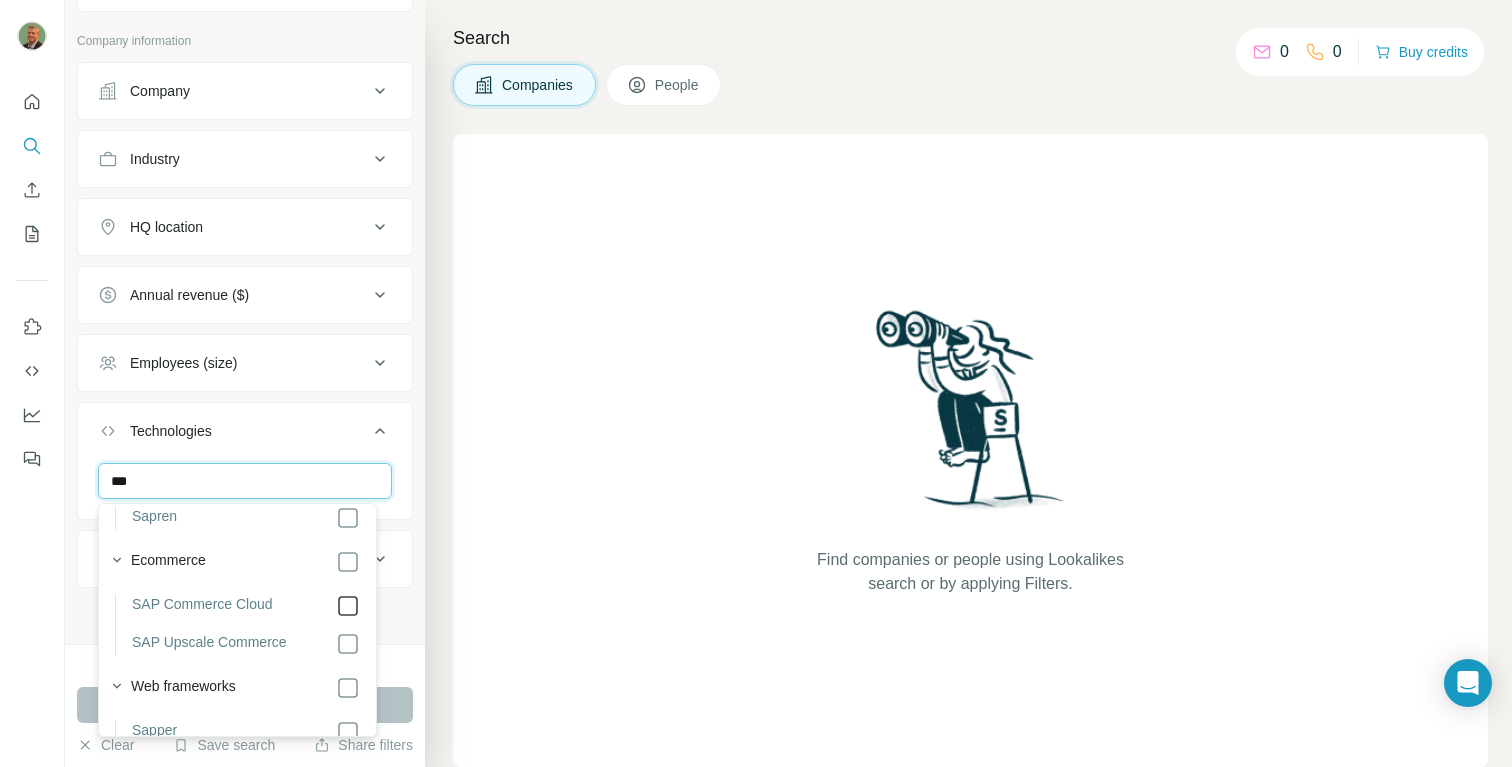 type on "***" 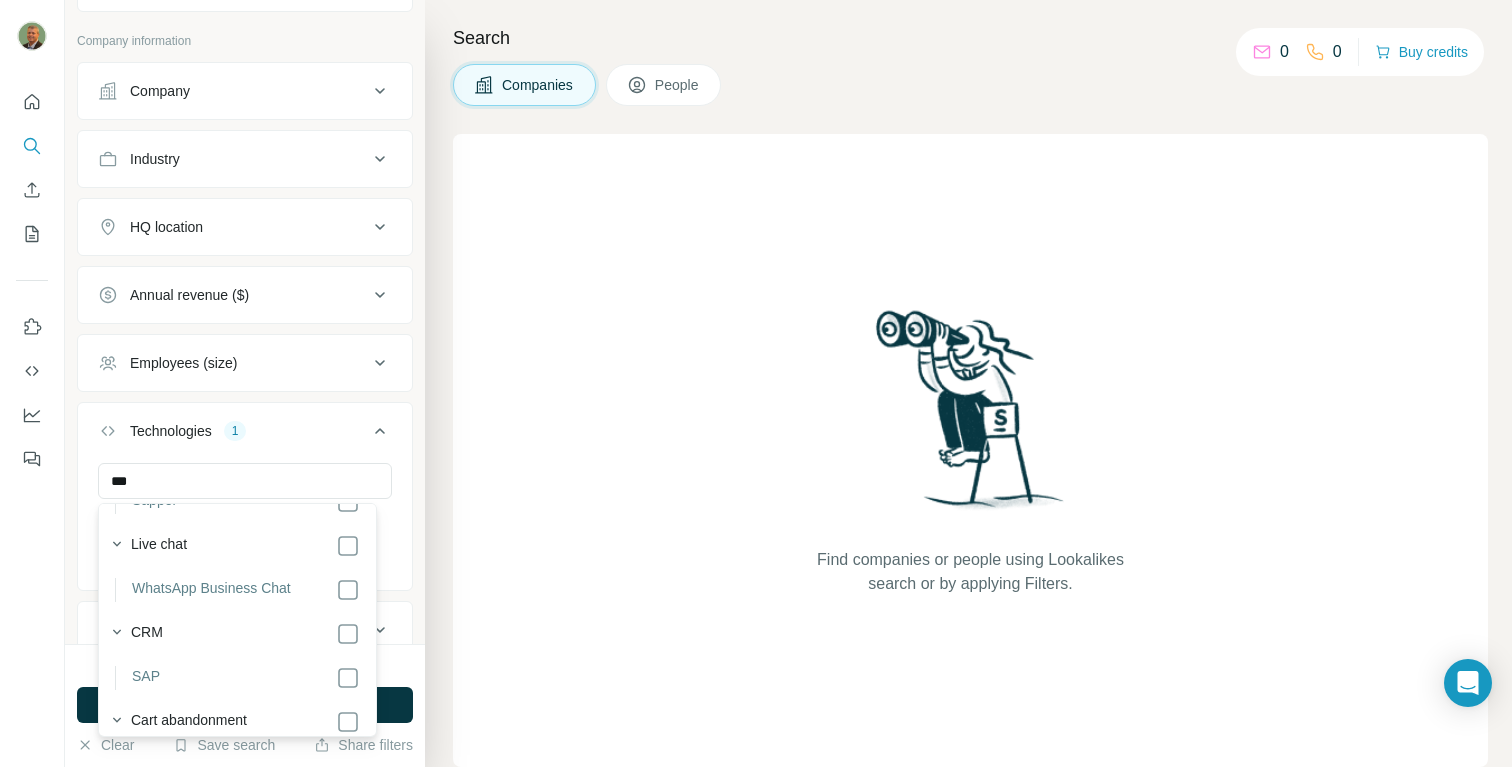 scroll, scrollTop: 421, scrollLeft: 0, axis: vertical 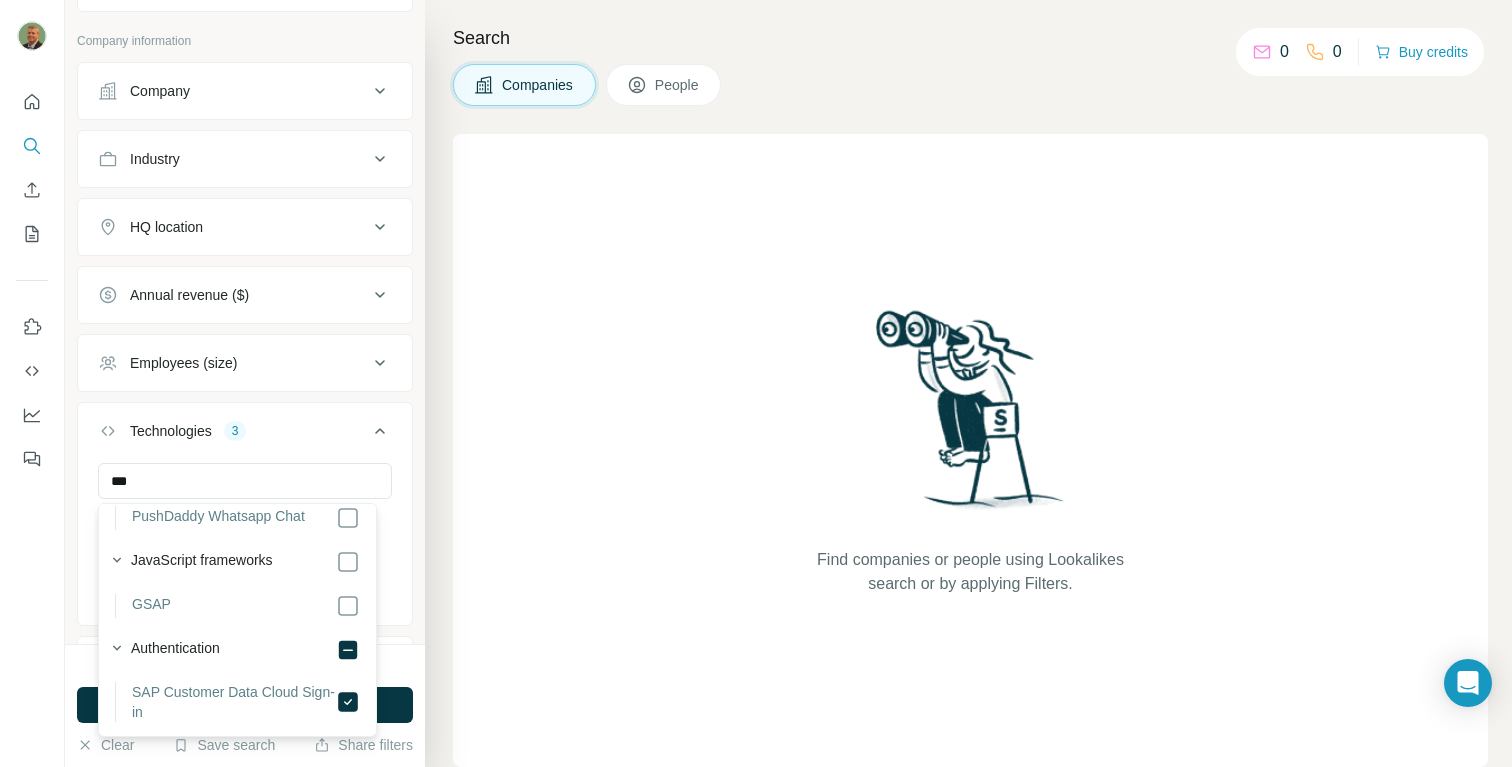 click on "*** [COMPANY_NAME]   [COMPANY_NAME]   [COMPANY_NAME] Sign-in   Clear all" at bounding box center (245, 542) 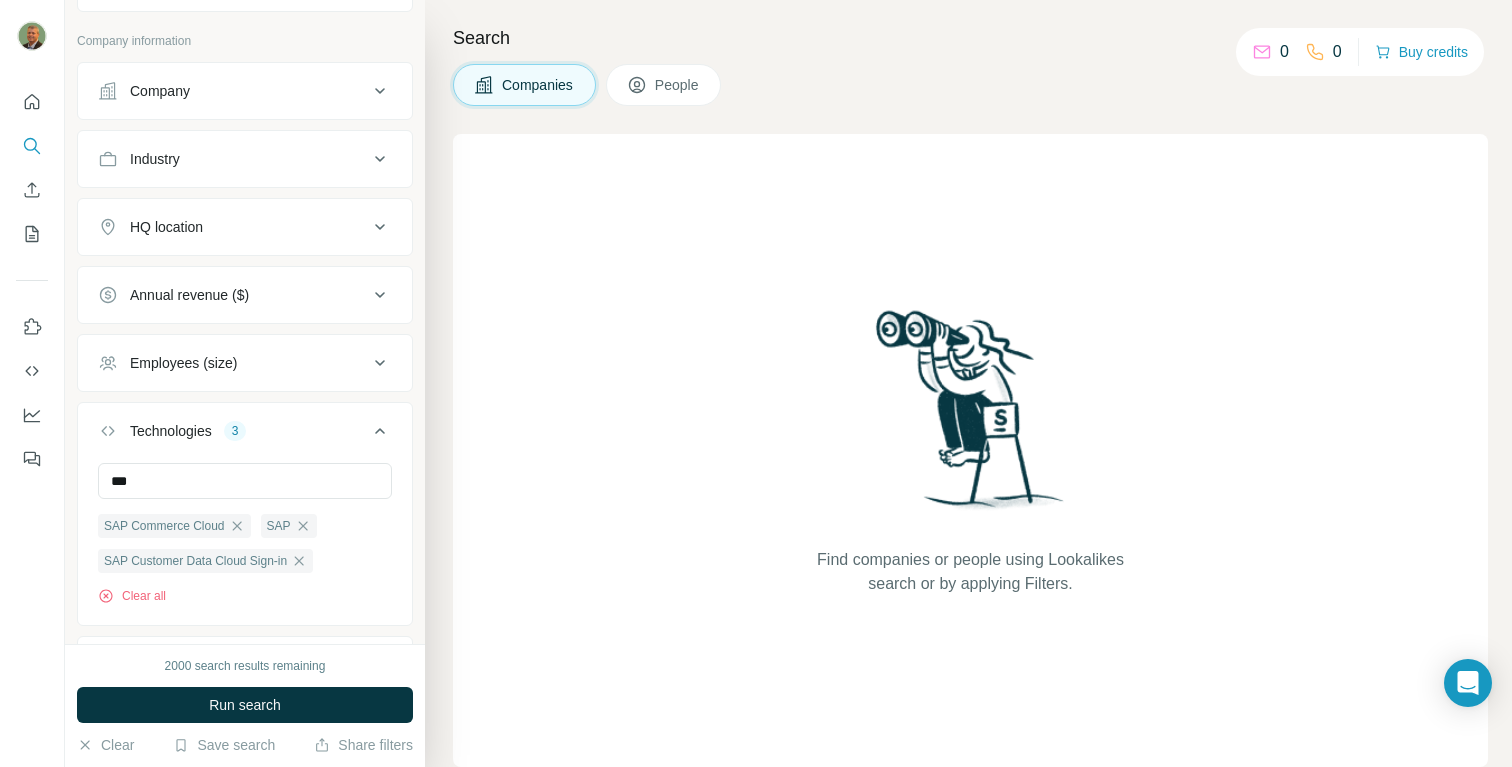 type 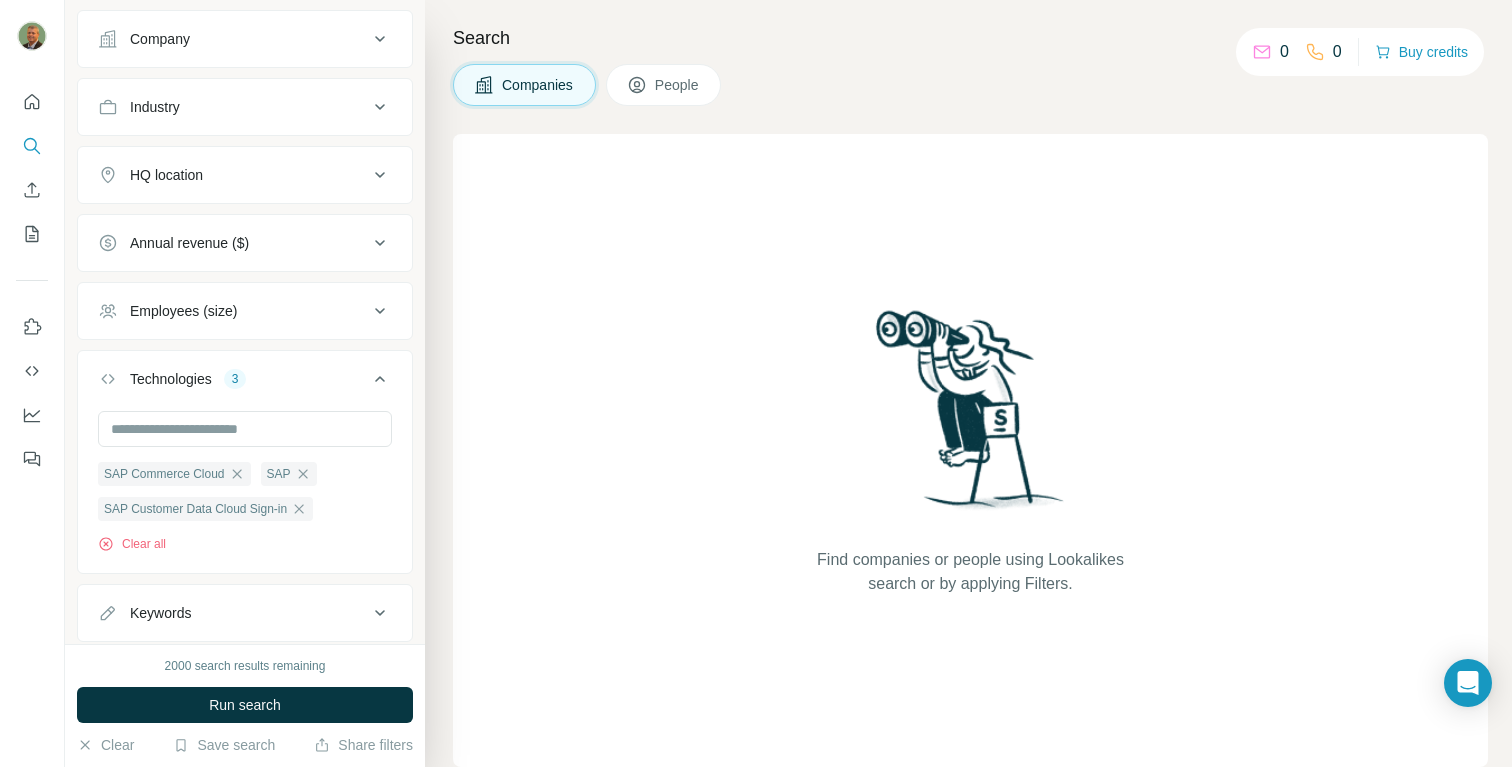 scroll, scrollTop: 154, scrollLeft: 0, axis: vertical 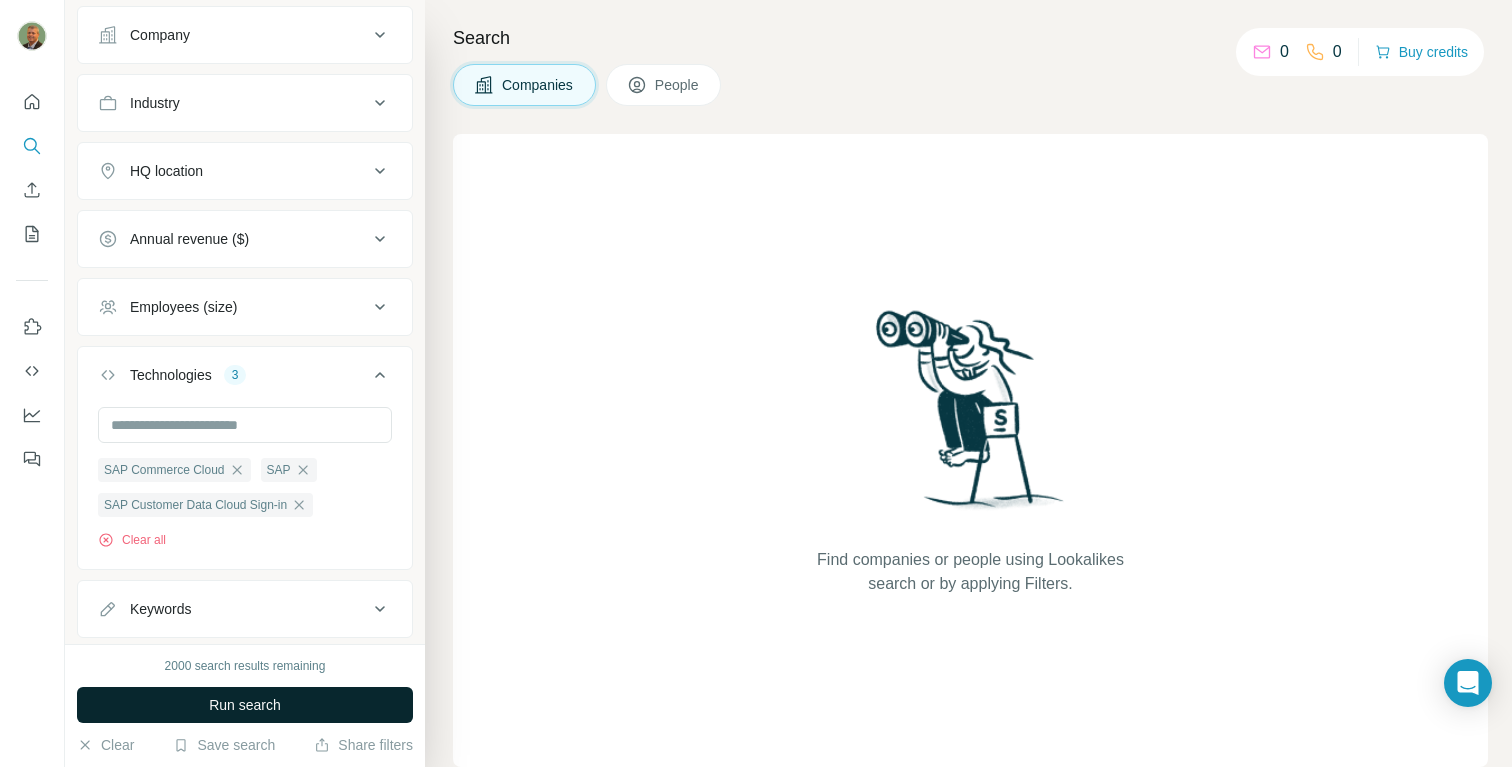 click on "Run search" at bounding box center [245, 705] 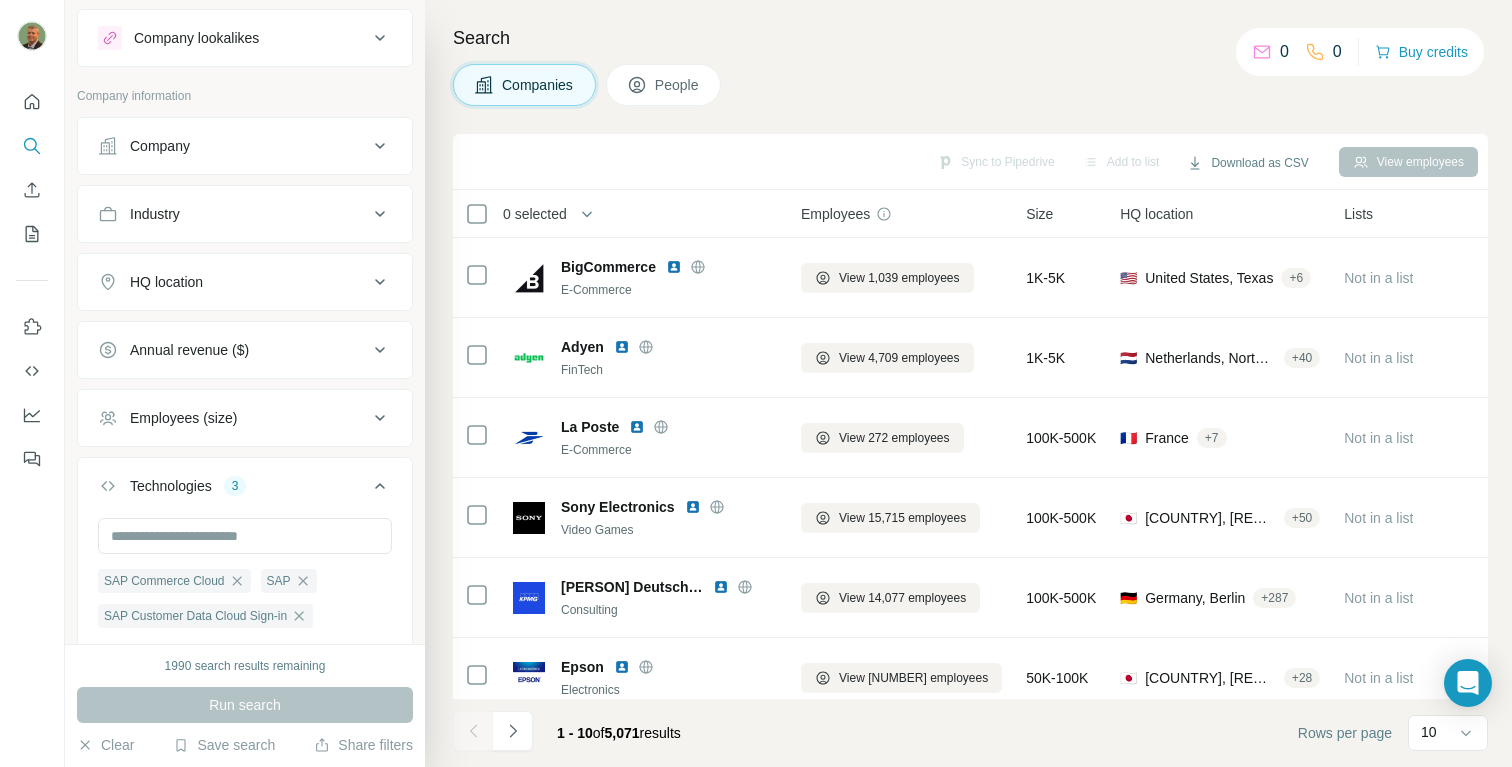 scroll, scrollTop: 0, scrollLeft: 0, axis: both 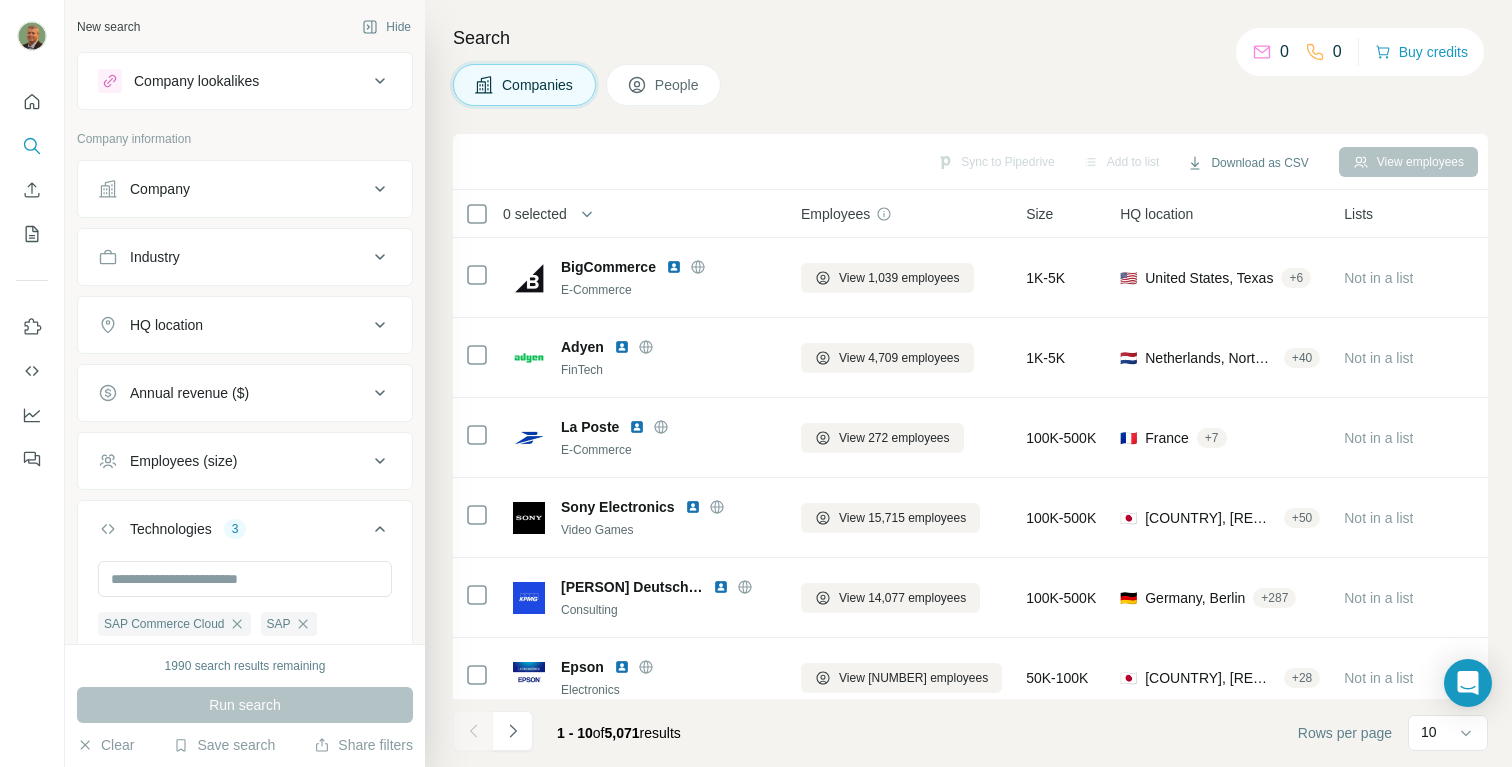 click 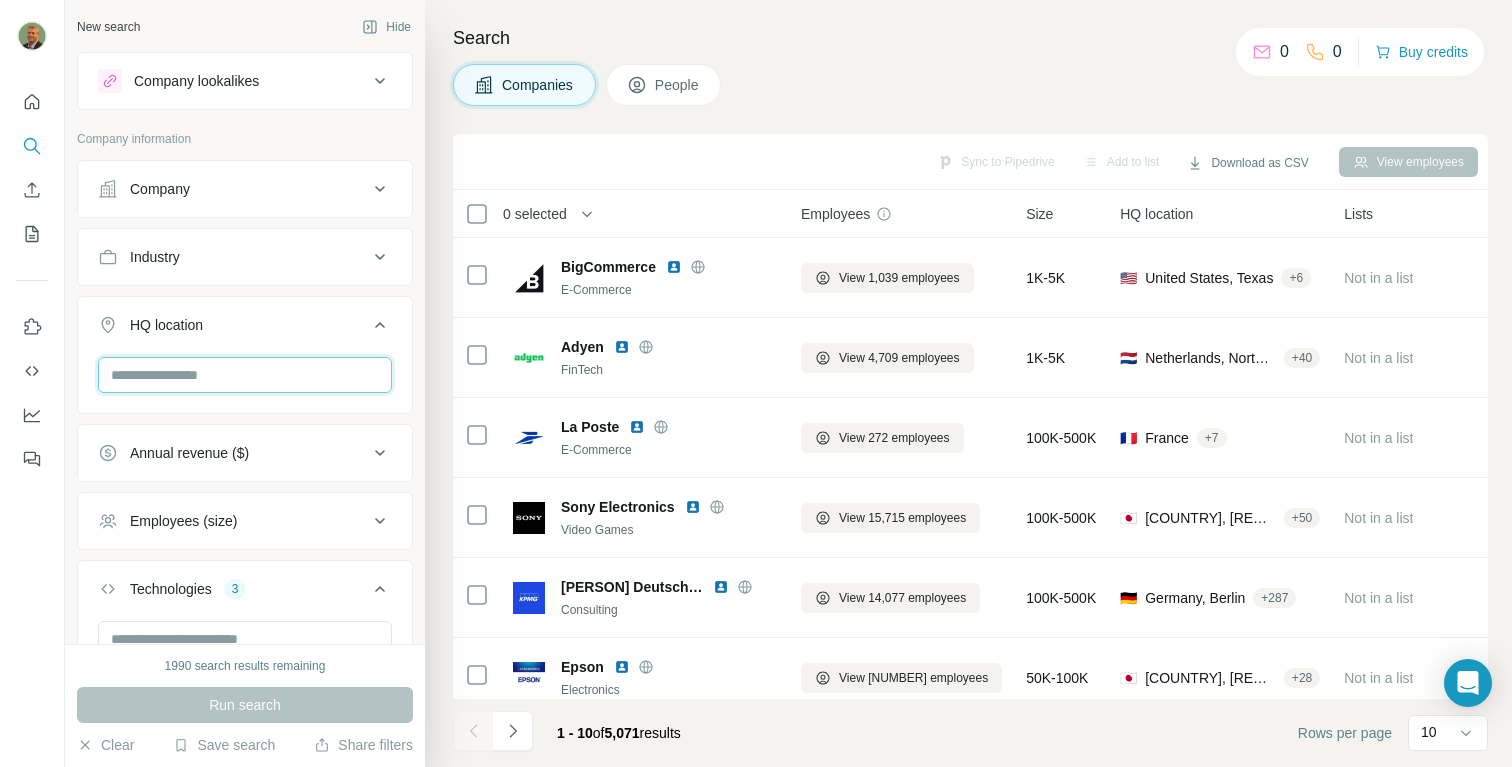 click at bounding box center [245, 375] 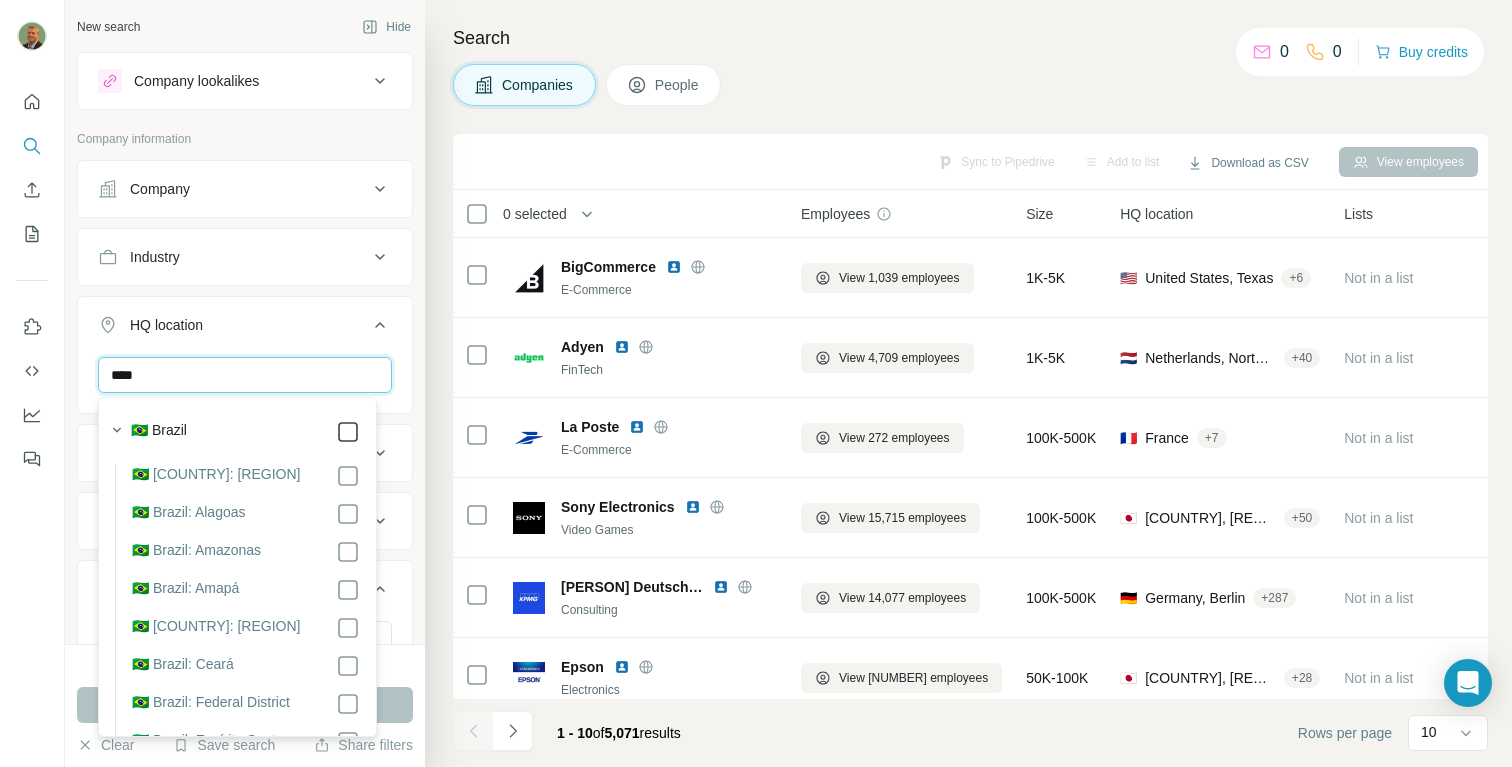 type on "****" 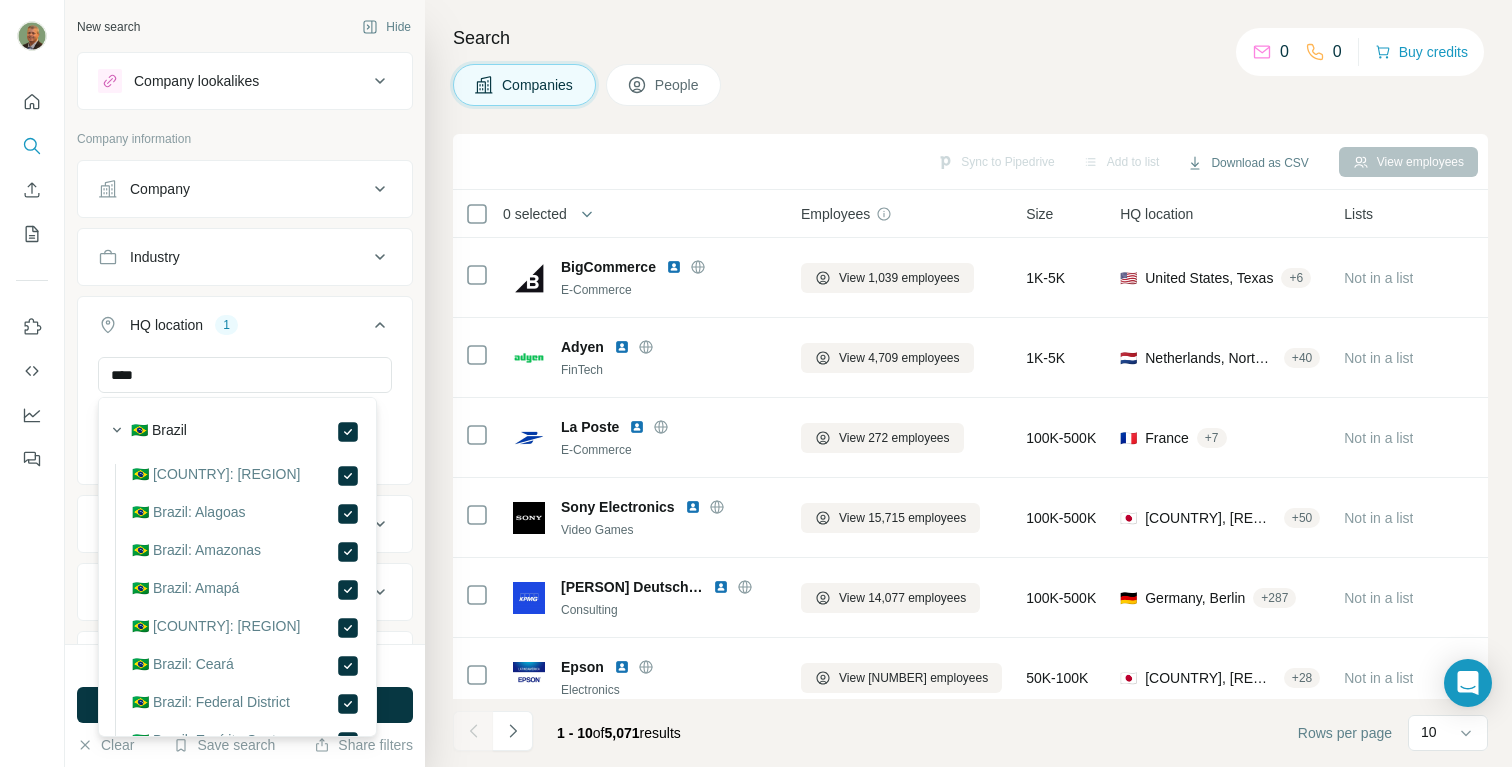 click on "1990 search results remaining Run search Clear Save search Share filters" at bounding box center (245, 705) 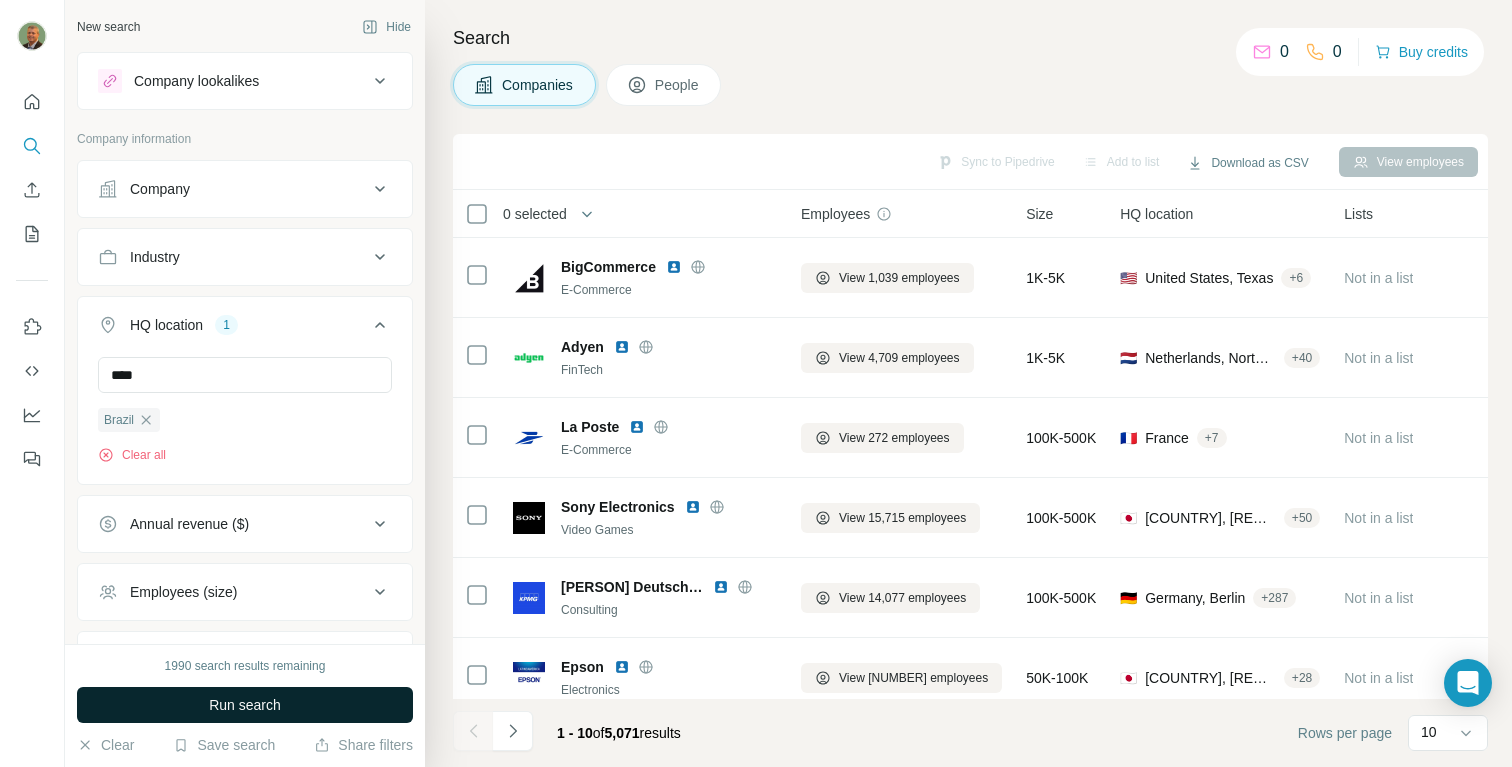 type 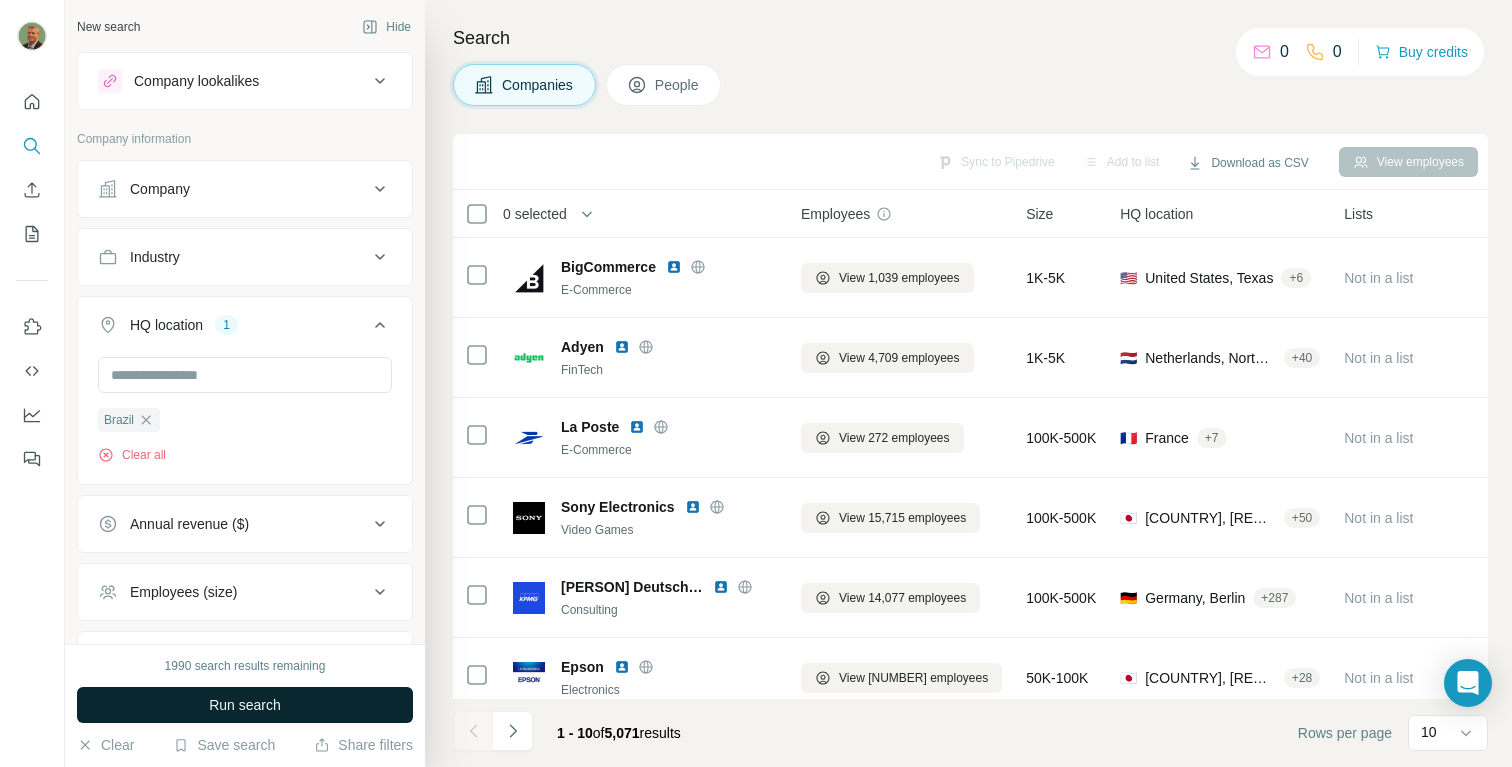 click on "Run search" at bounding box center (245, 705) 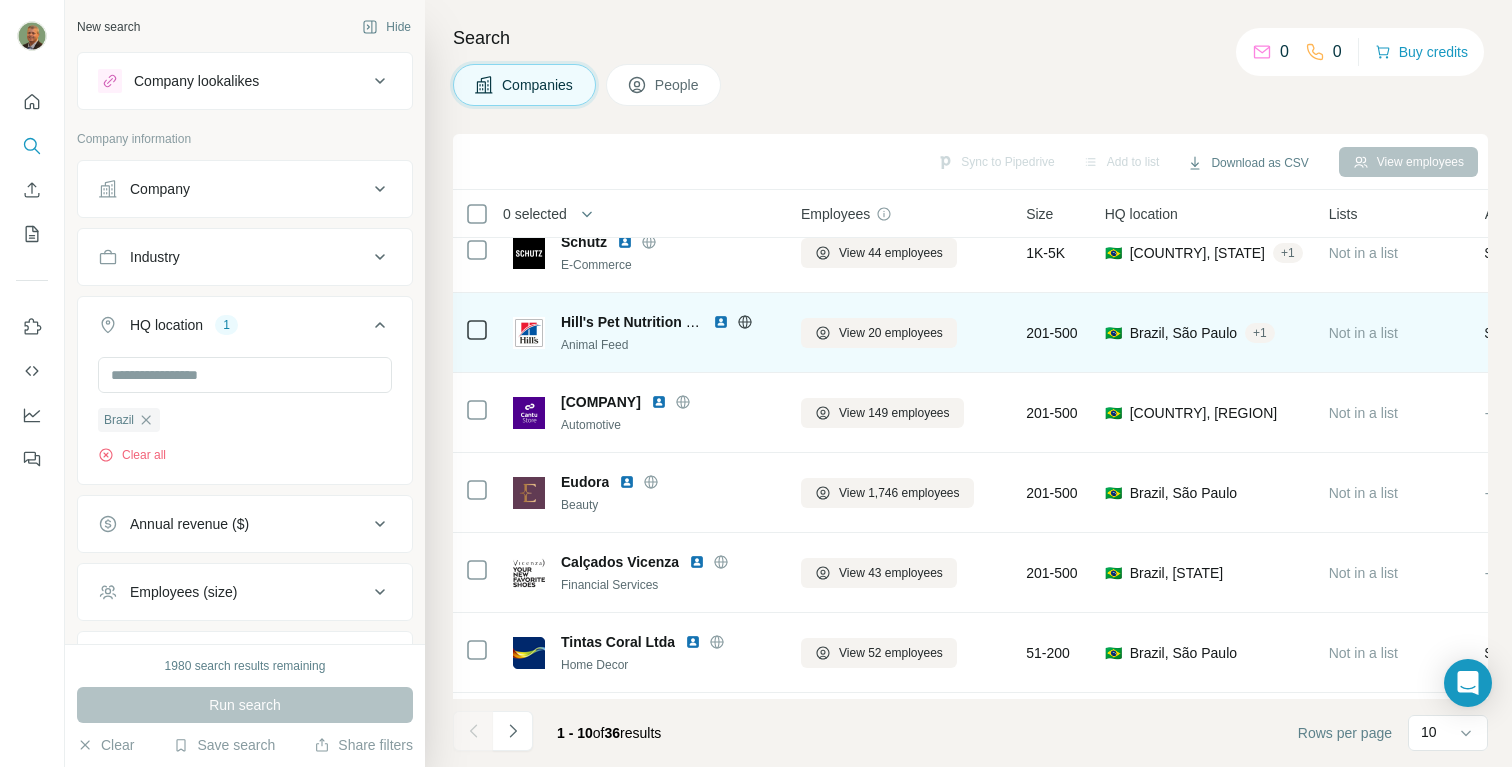 scroll, scrollTop: 350, scrollLeft: 0, axis: vertical 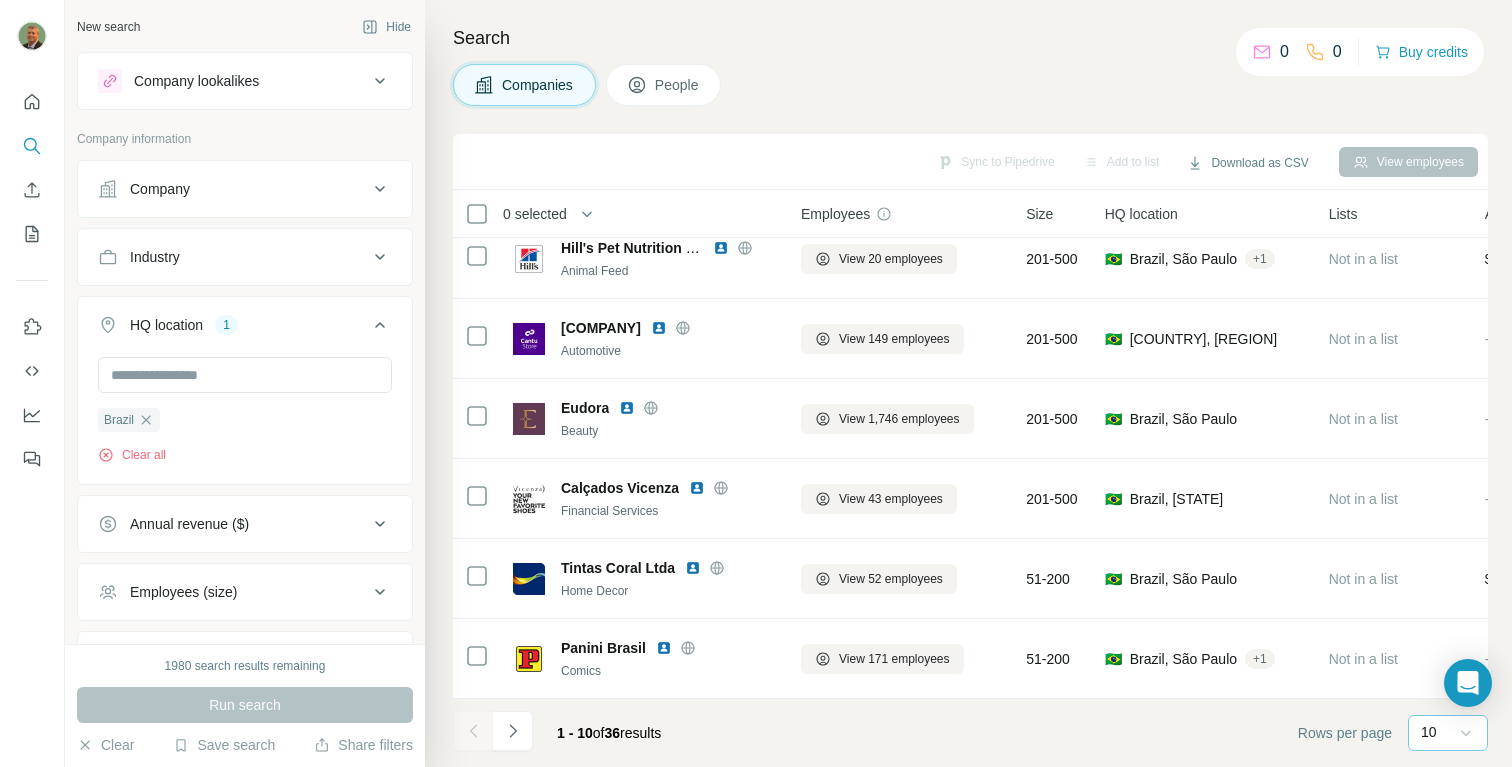click 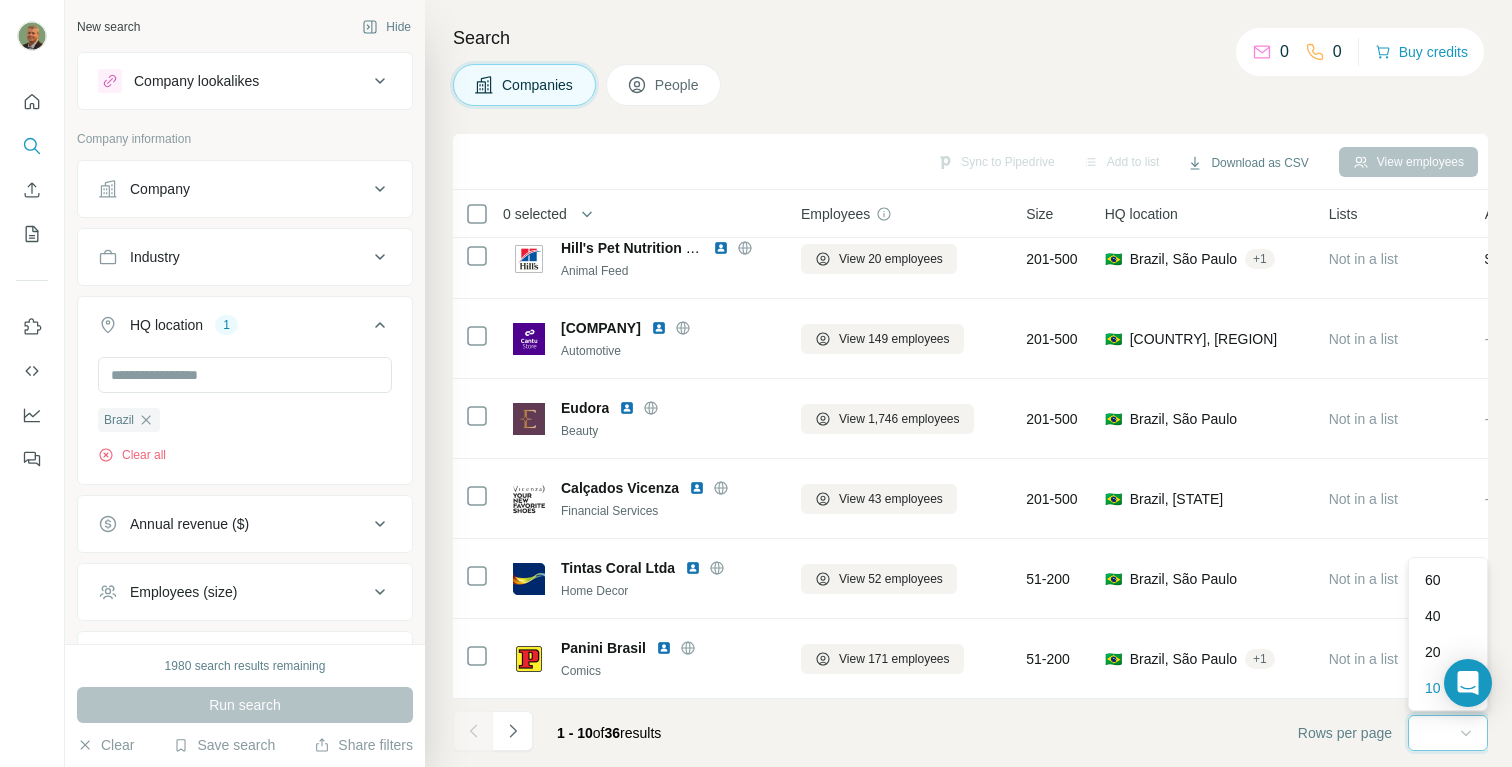 scroll, scrollTop: 0, scrollLeft: 0, axis: both 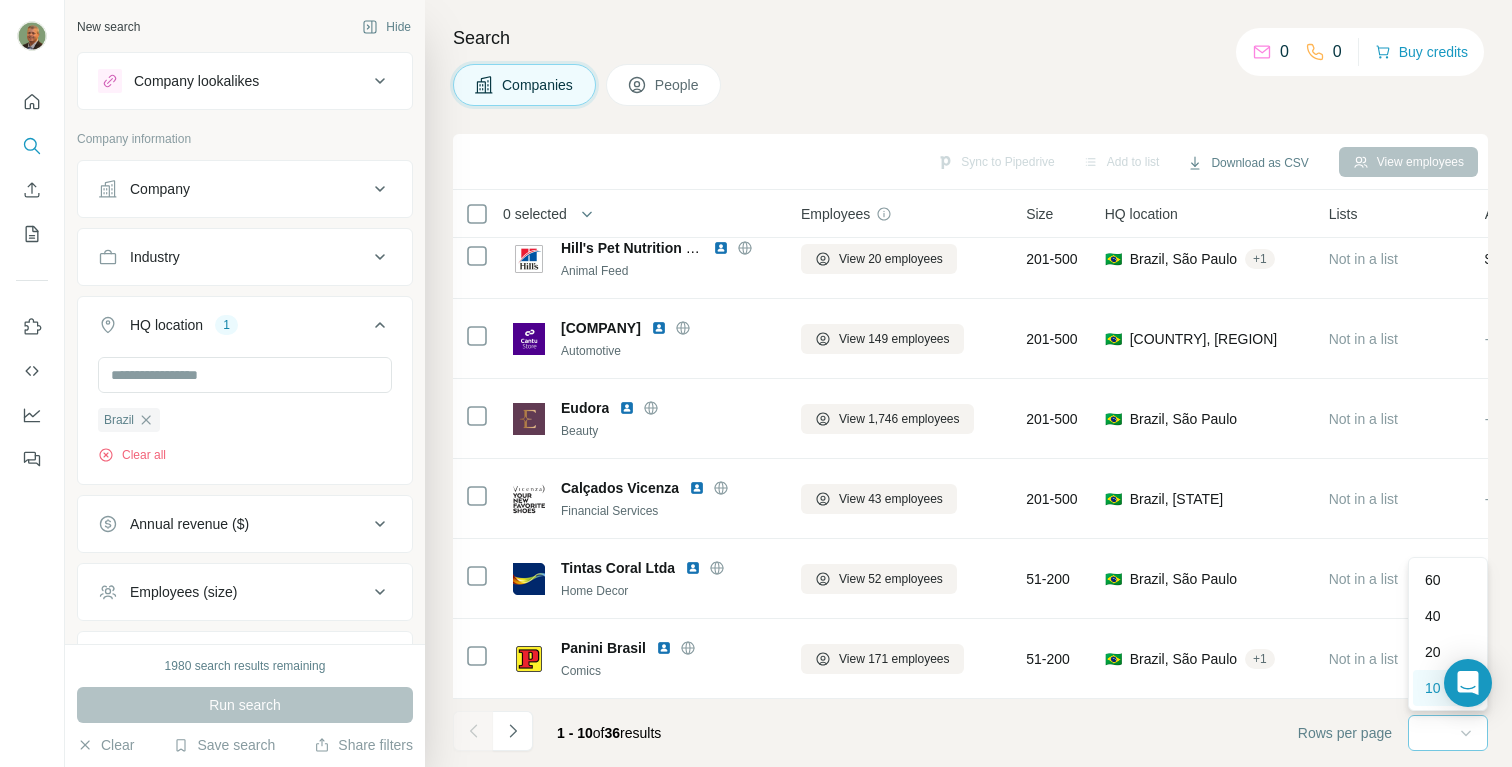 click on "10" at bounding box center (1433, 688) 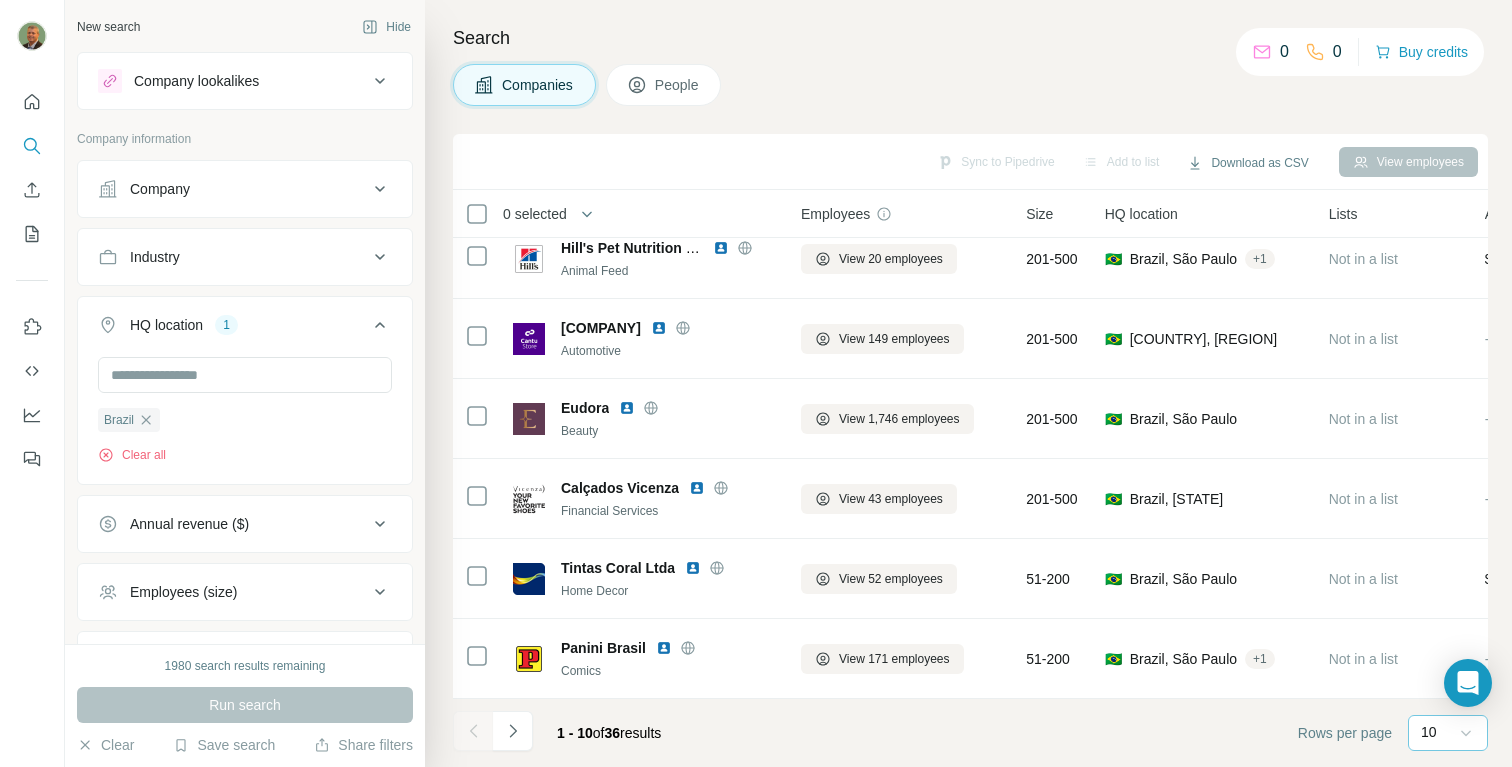 click 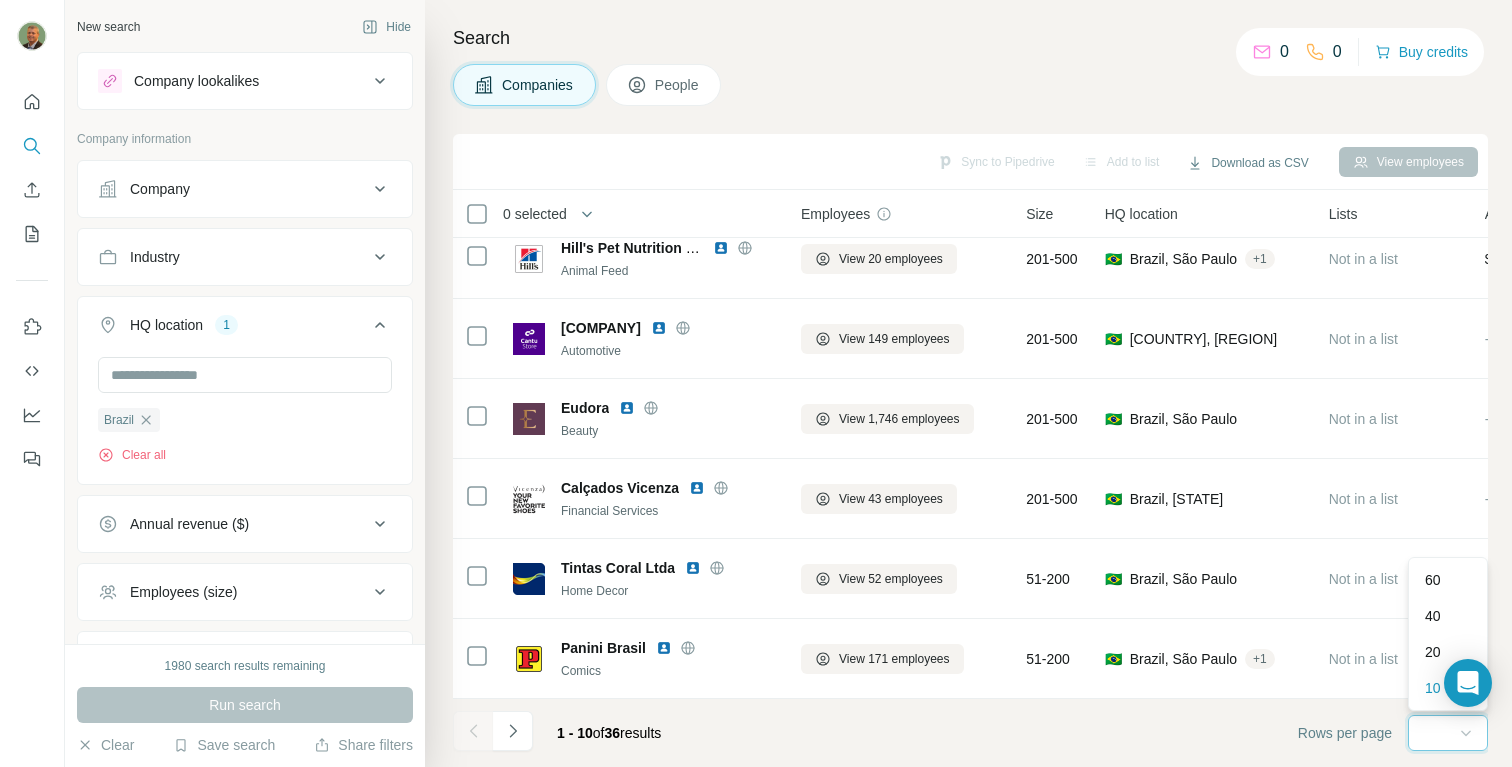 scroll, scrollTop: 0, scrollLeft: 0, axis: both 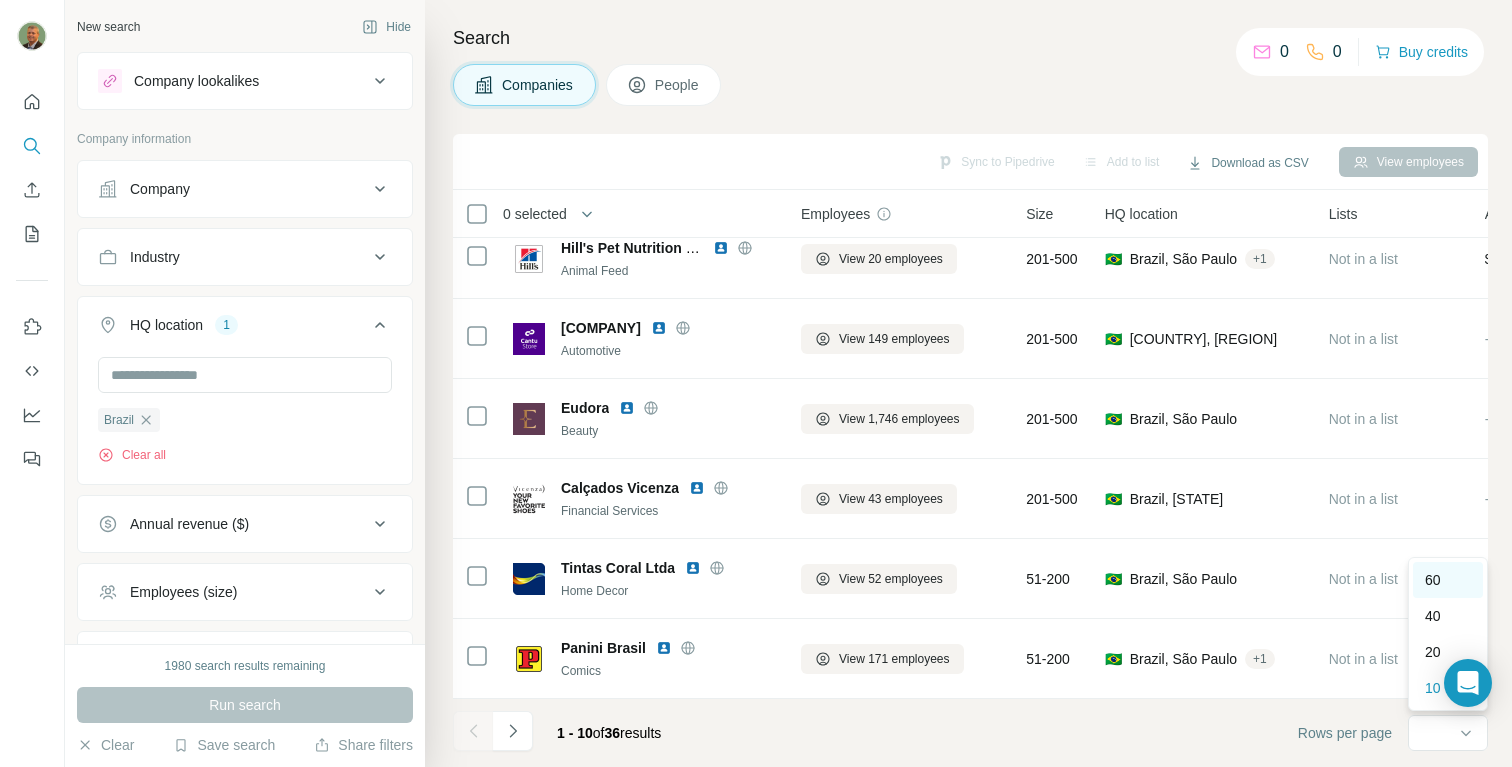 click on "60" at bounding box center [1433, 580] 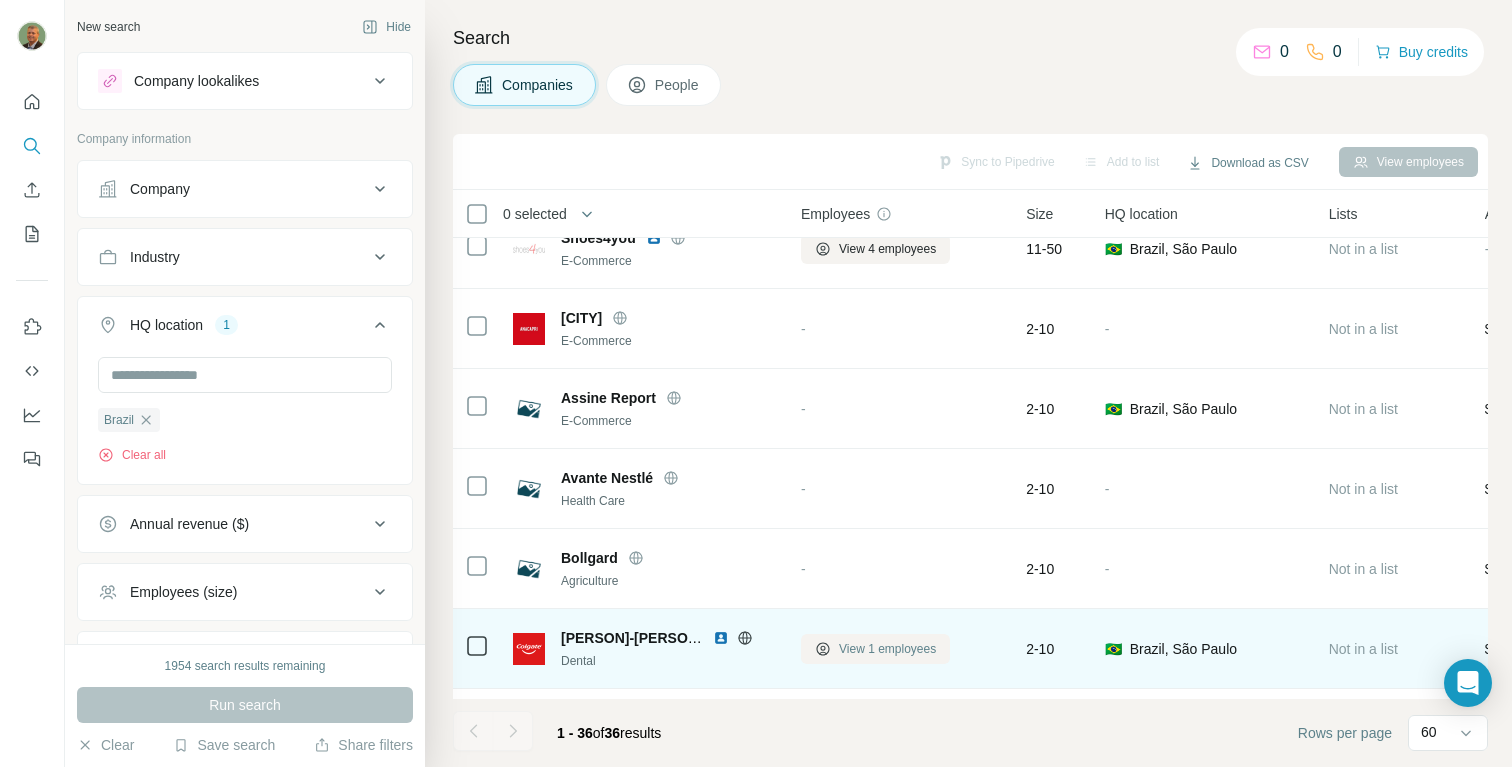 scroll, scrollTop: 1303, scrollLeft: 0, axis: vertical 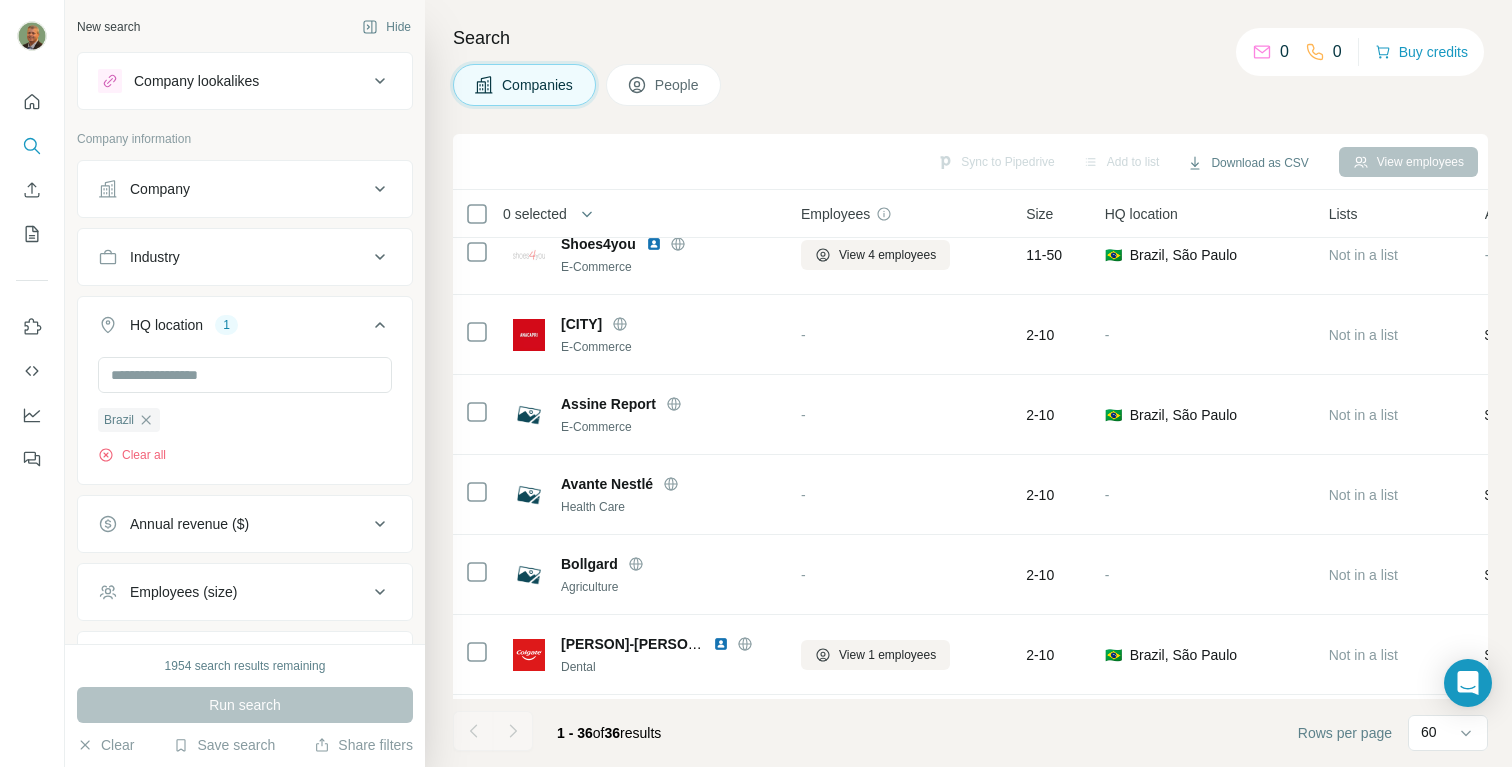 click 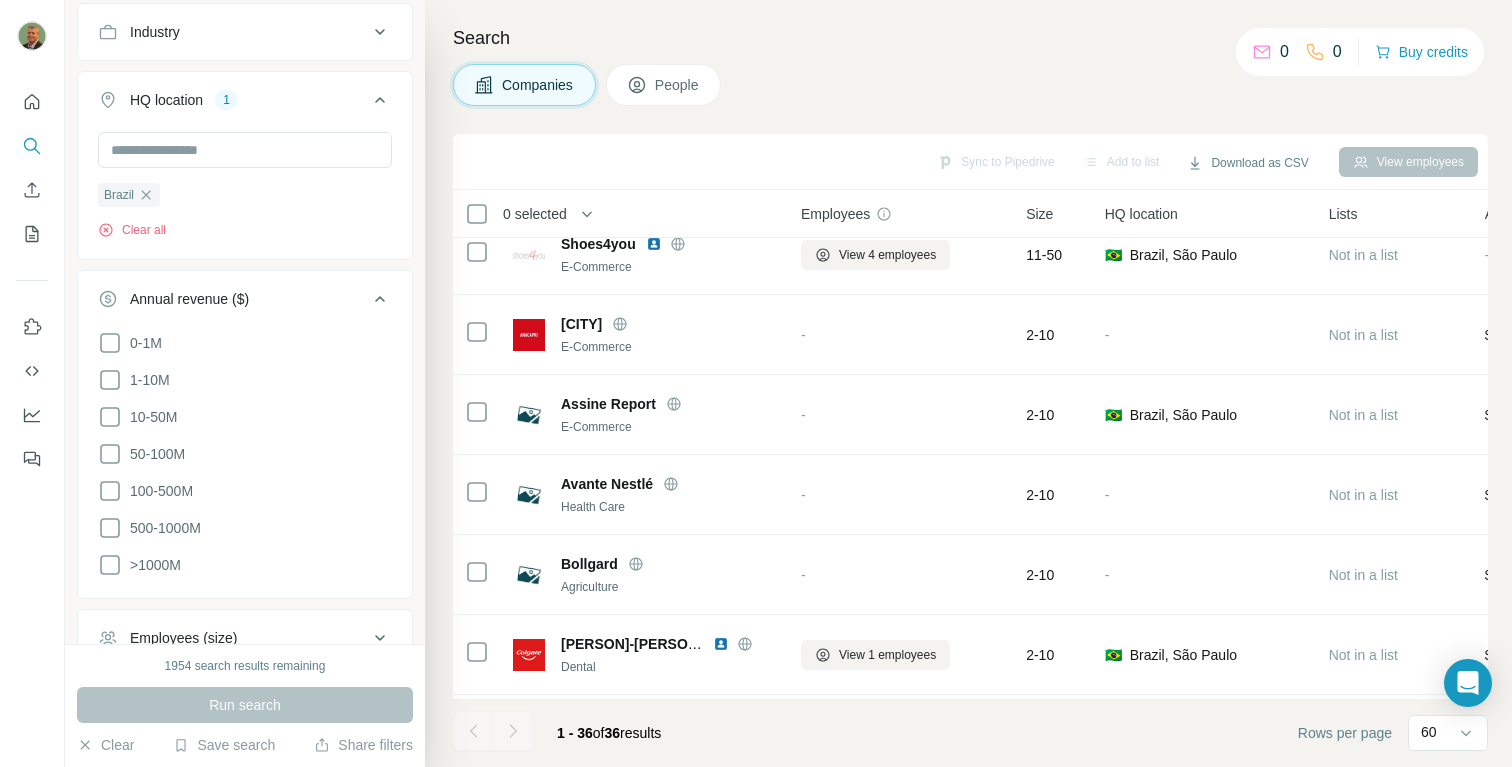 scroll, scrollTop: 227, scrollLeft: 0, axis: vertical 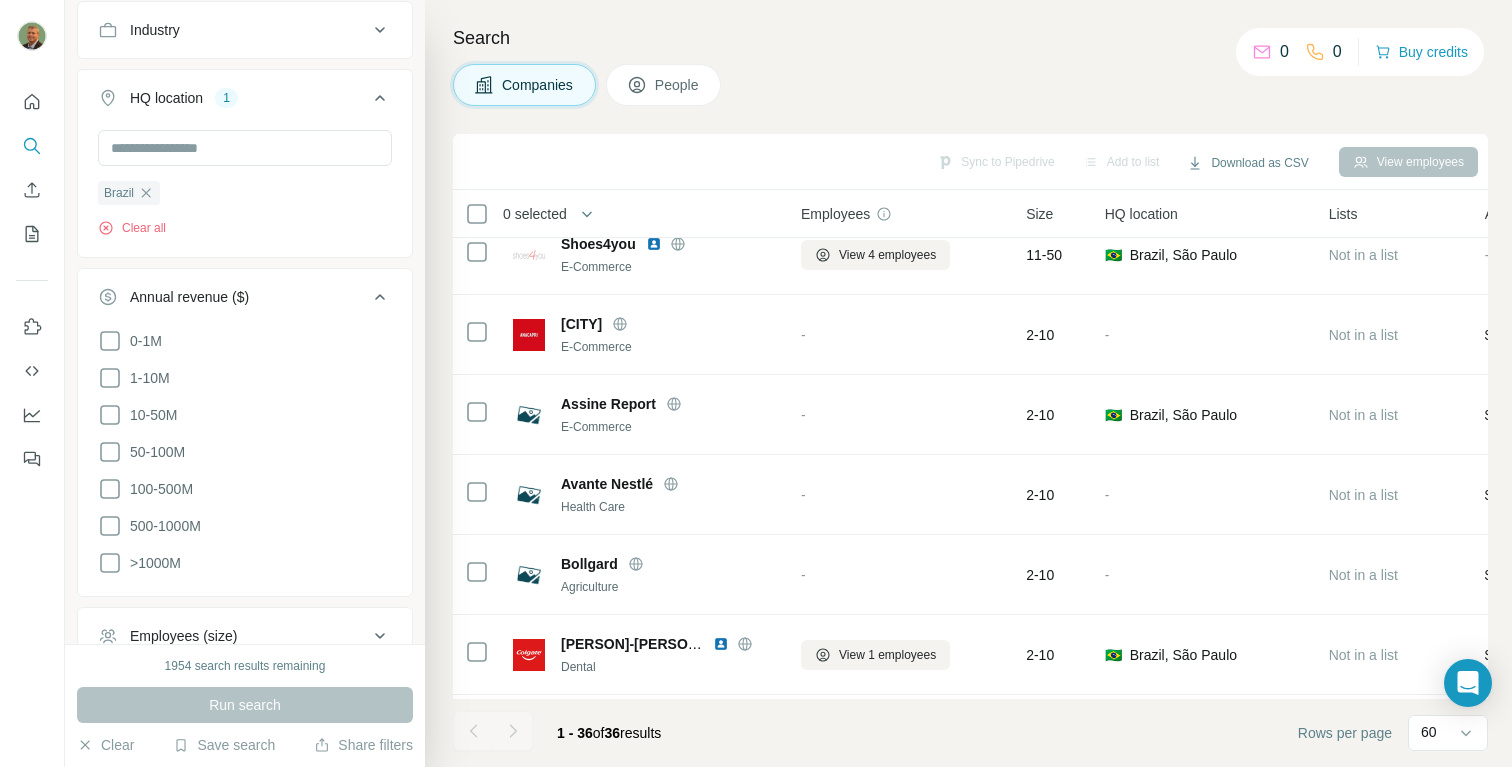 drag, startPoint x: 106, startPoint y: 455, endPoint x: 107, endPoint y: 473, distance: 18.027756 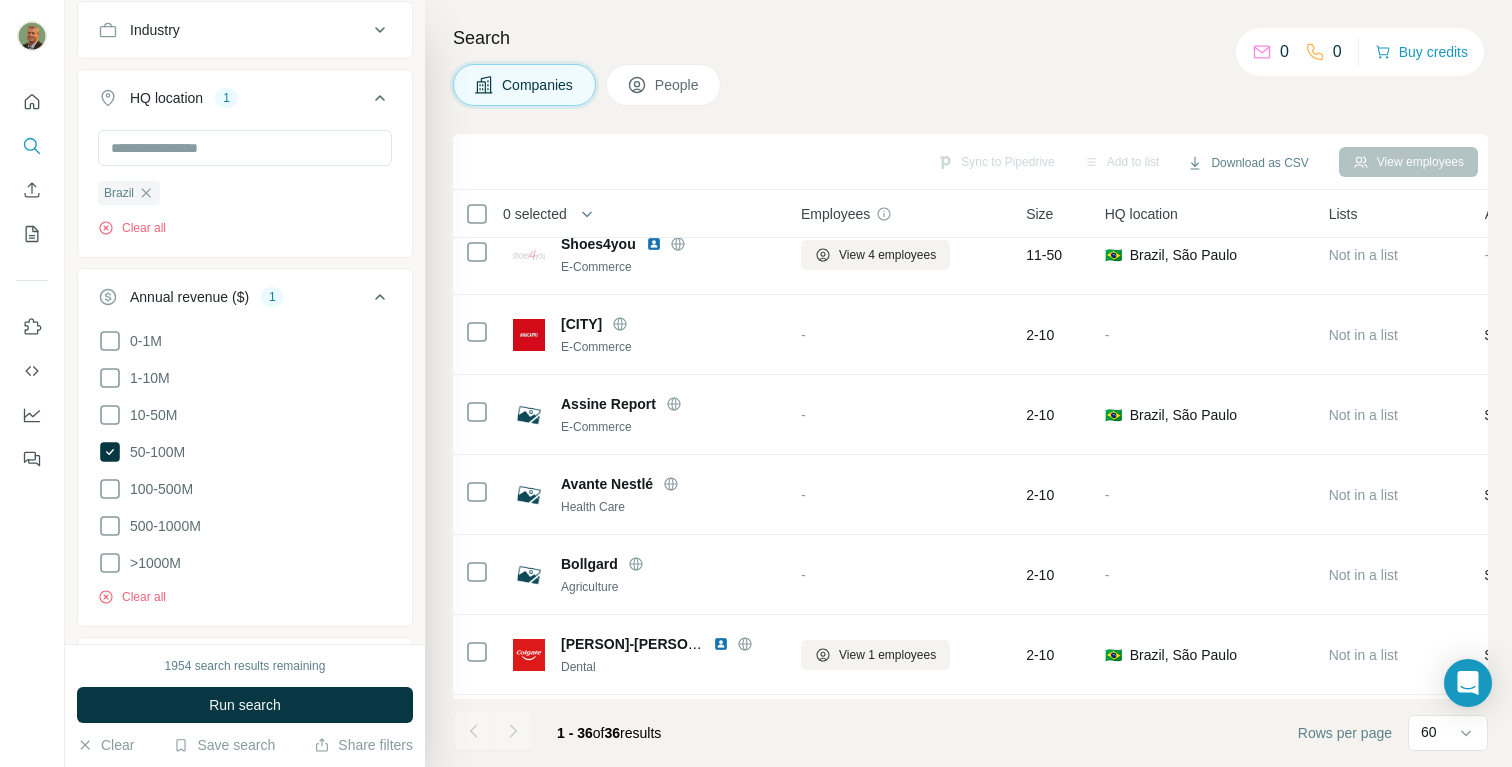 drag, startPoint x: 108, startPoint y: 484, endPoint x: 111, endPoint y: 502, distance: 18.248287 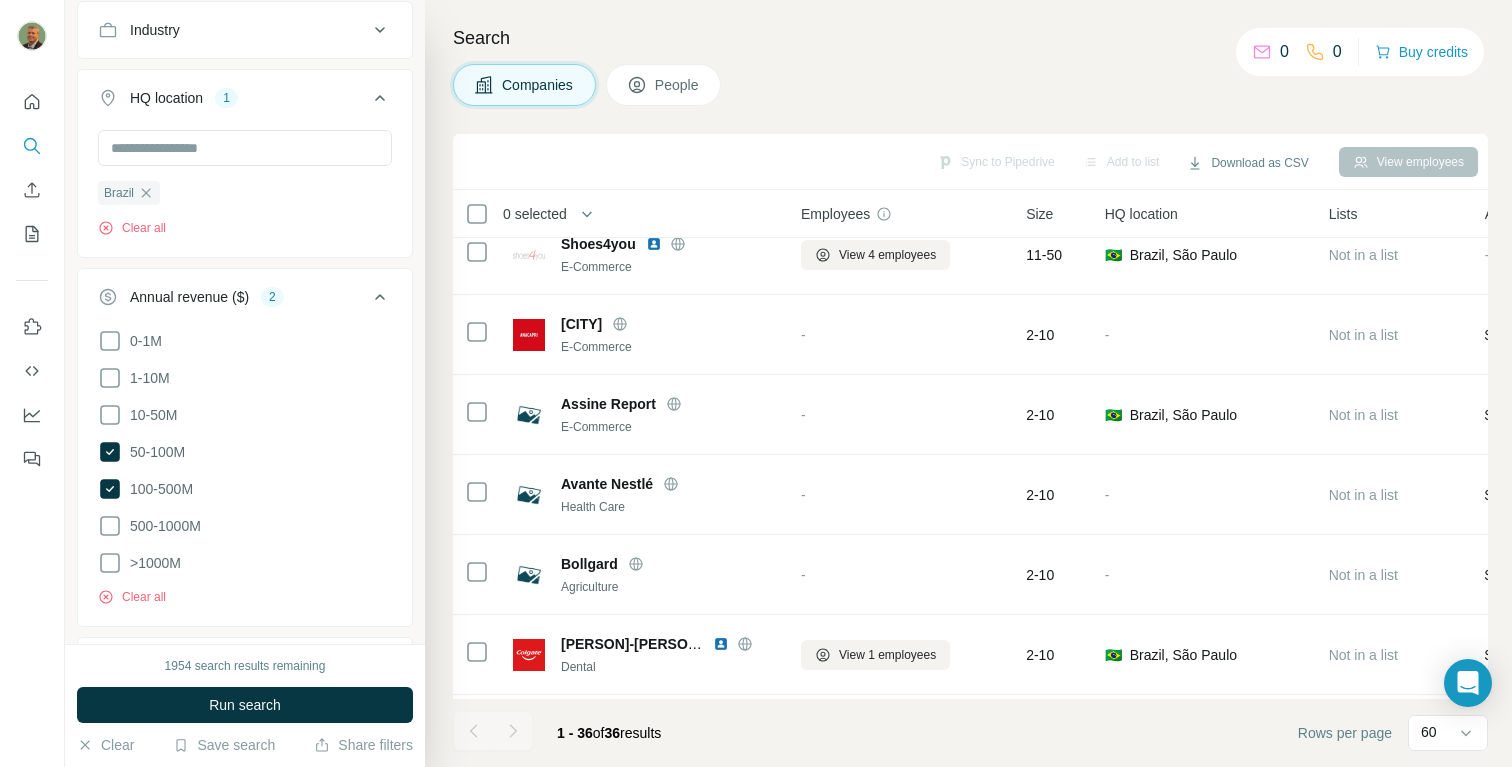 drag, startPoint x: 107, startPoint y: 522, endPoint x: 113, endPoint y: 543, distance: 21.84033 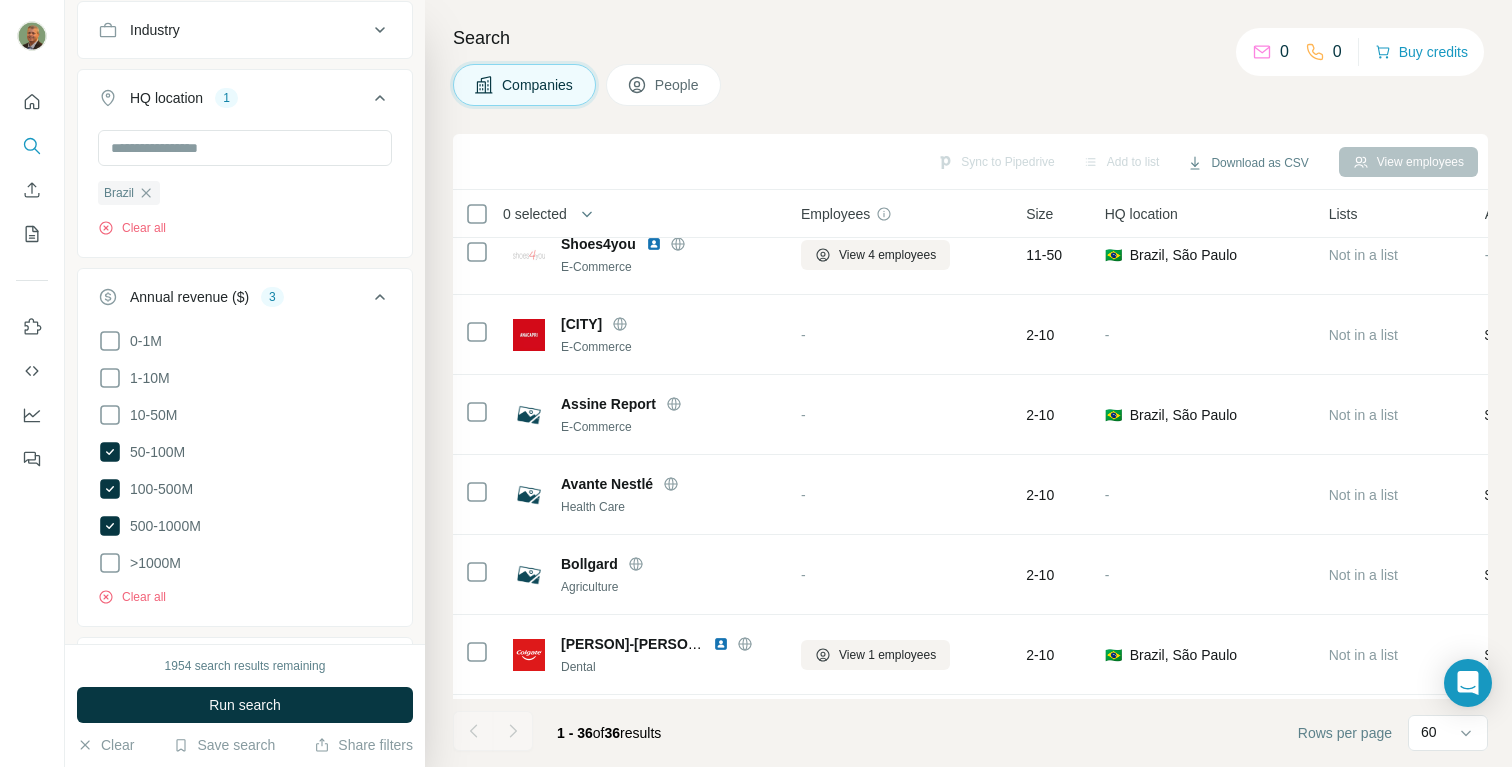 drag, startPoint x: 104, startPoint y: 560, endPoint x: 180, endPoint y: 537, distance: 79.40403 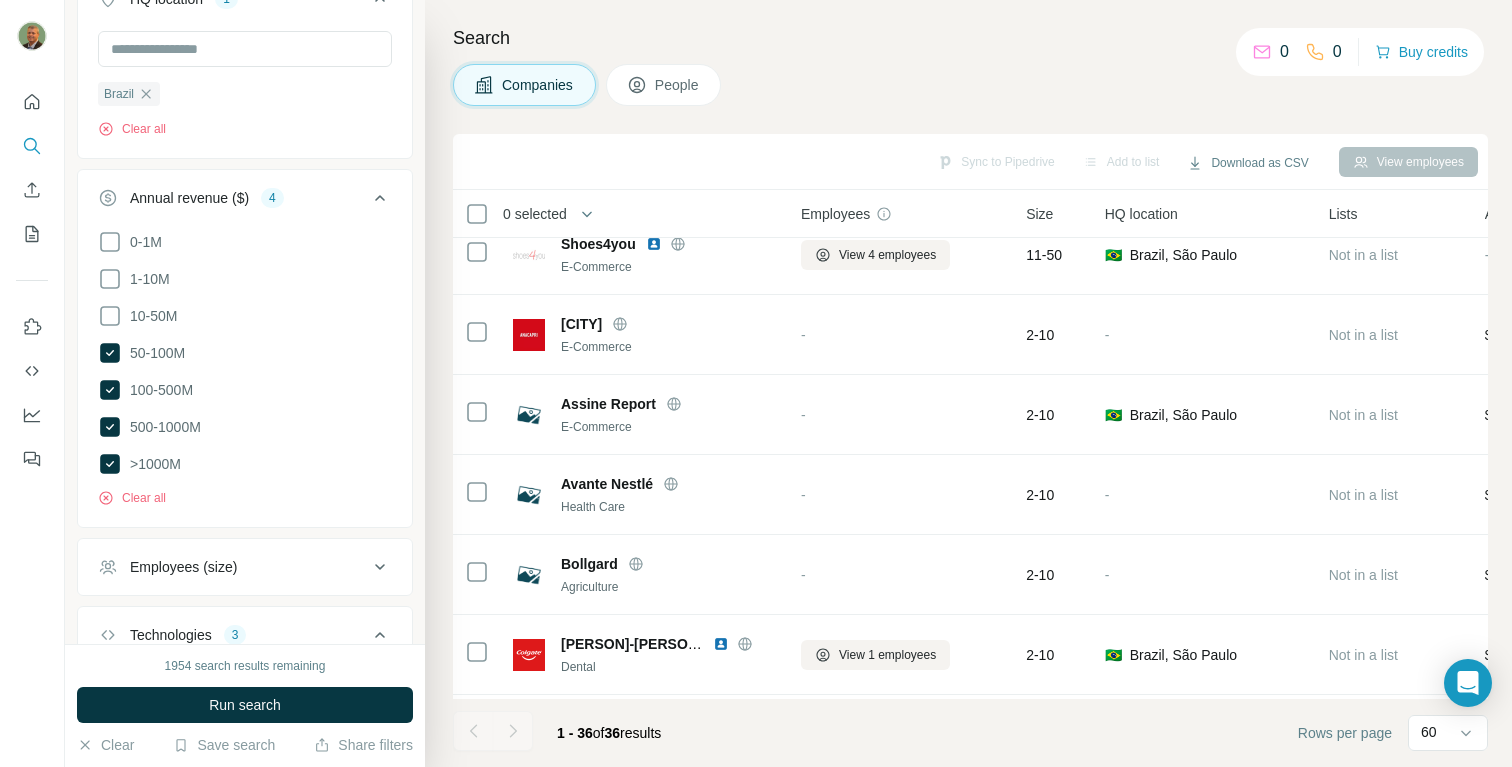 scroll, scrollTop: 329, scrollLeft: 0, axis: vertical 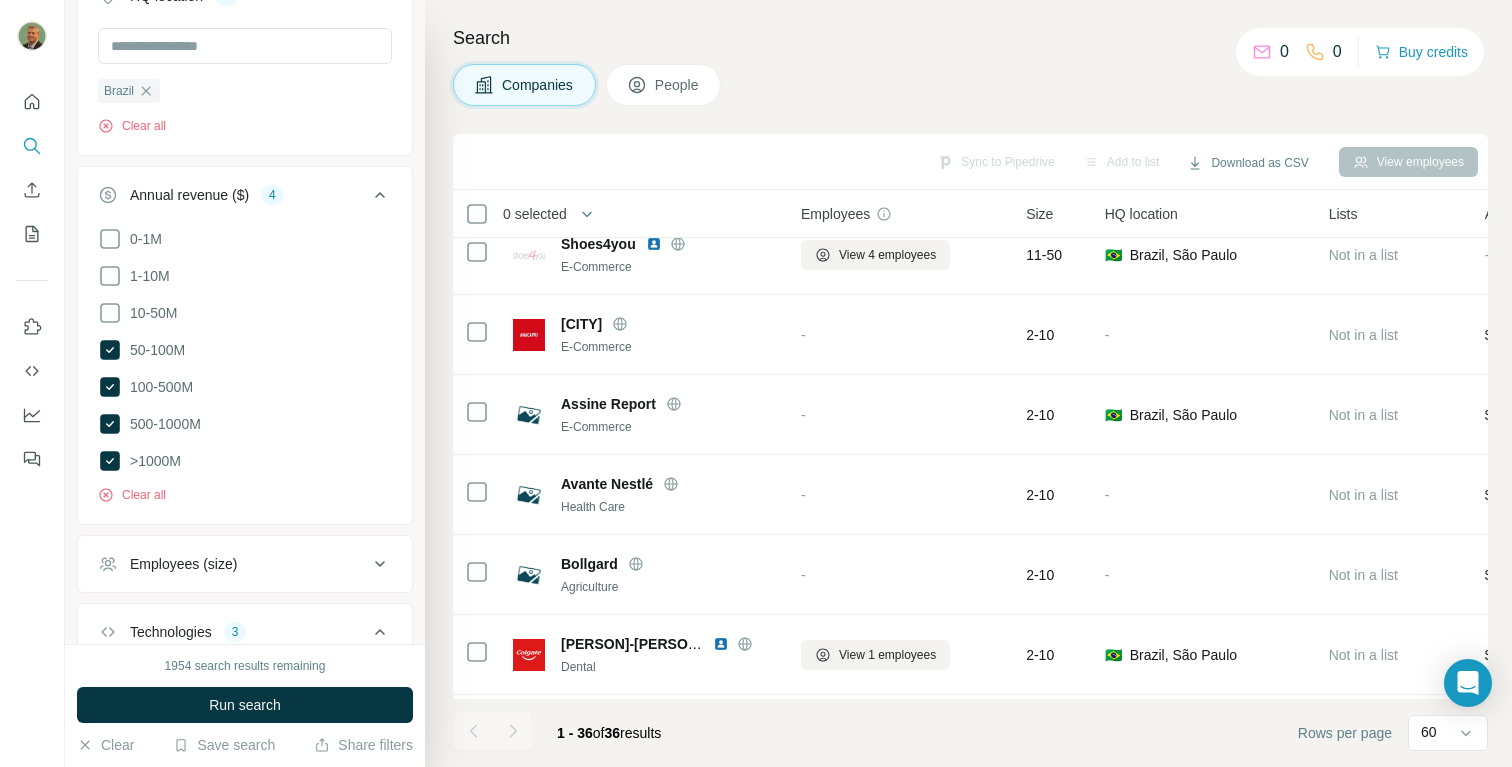 click on "Run search" at bounding box center [245, 705] 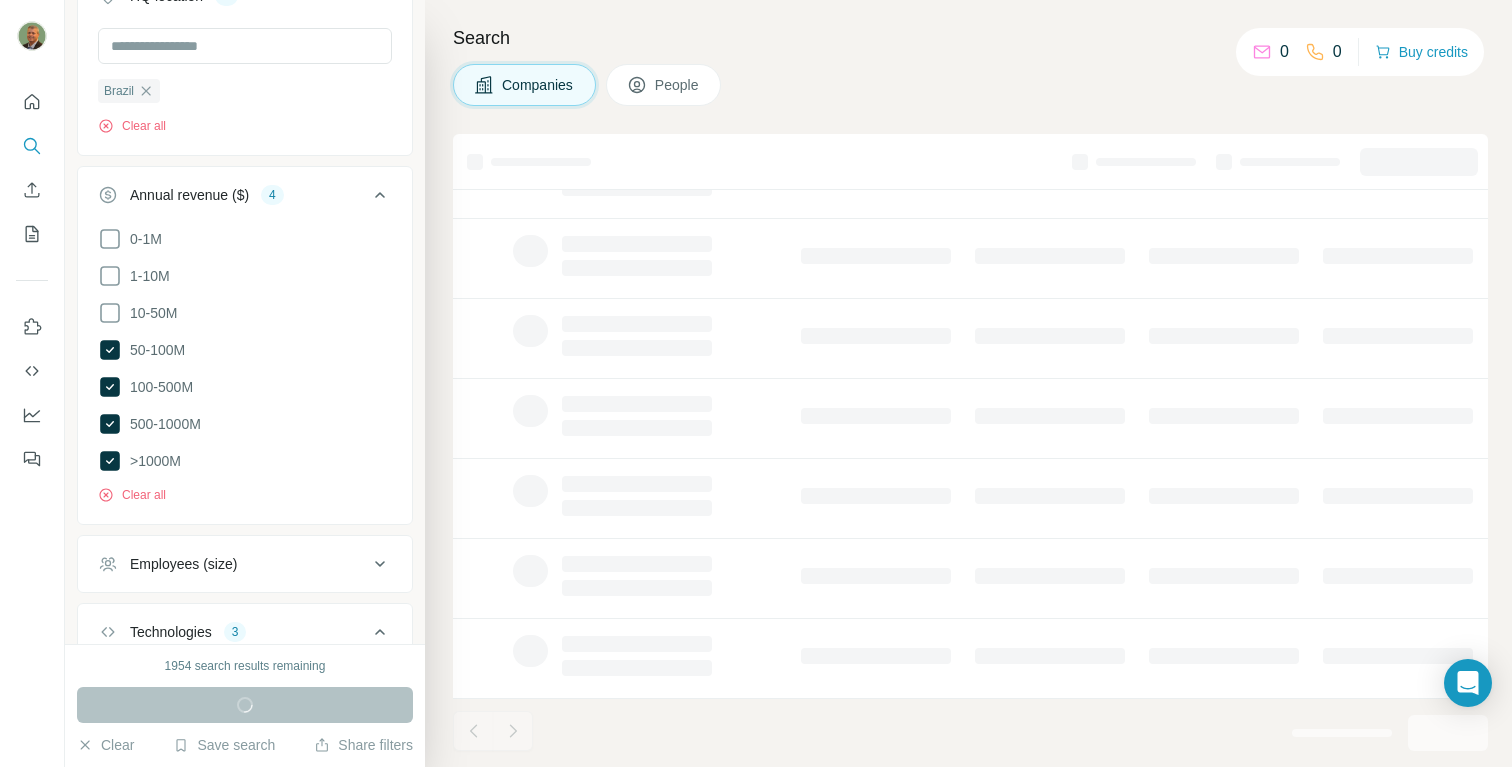 scroll, scrollTop: 0, scrollLeft: 0, axis: both 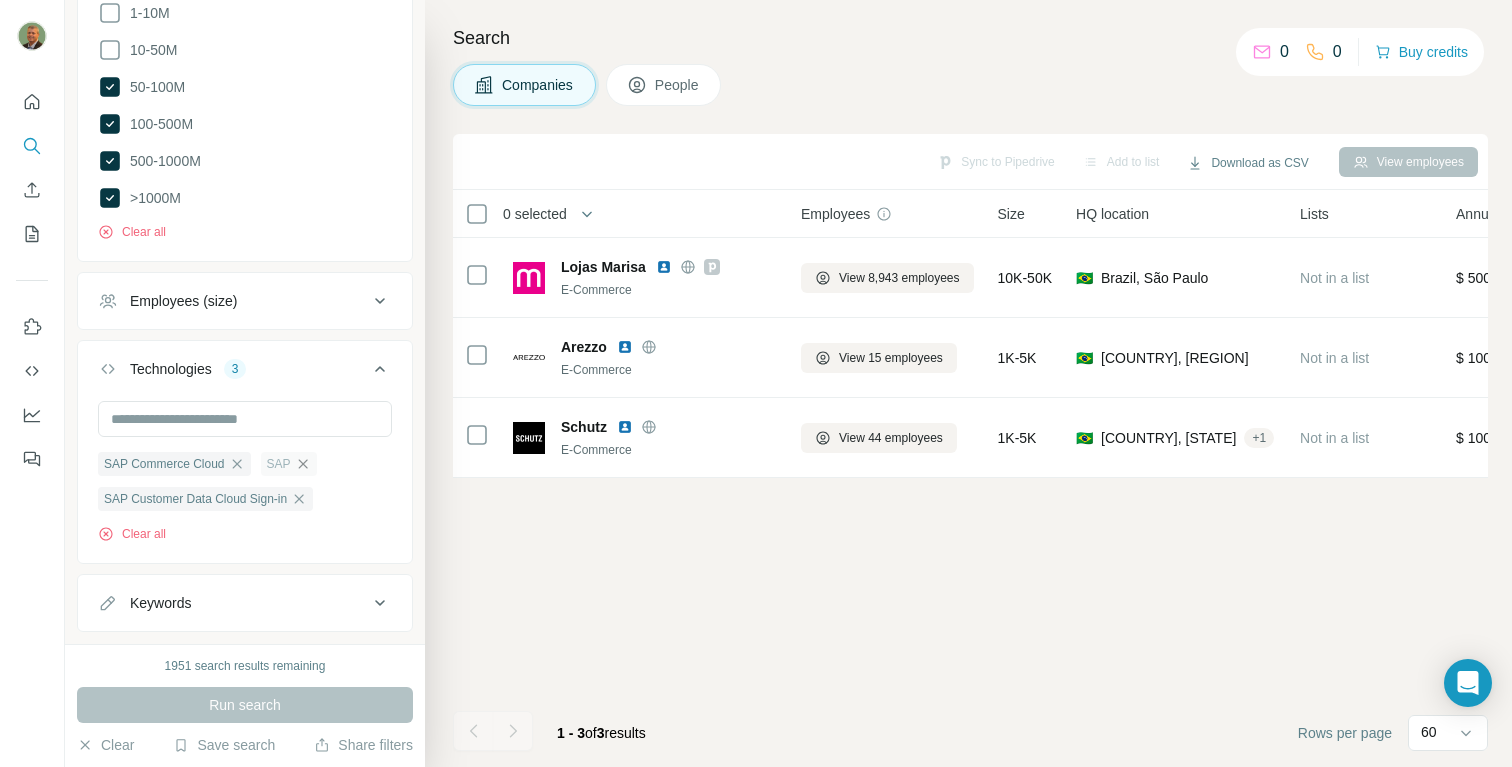 click 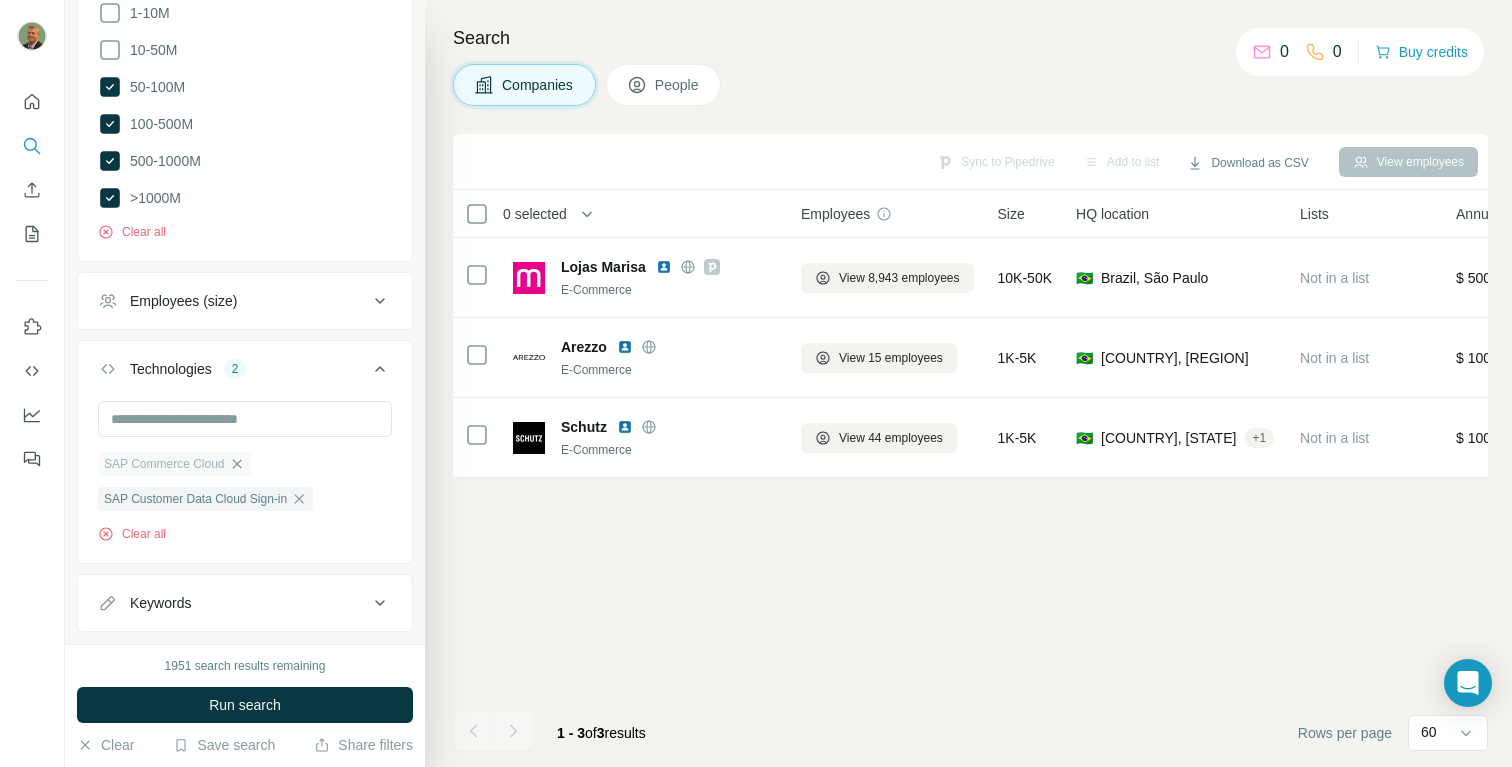 click 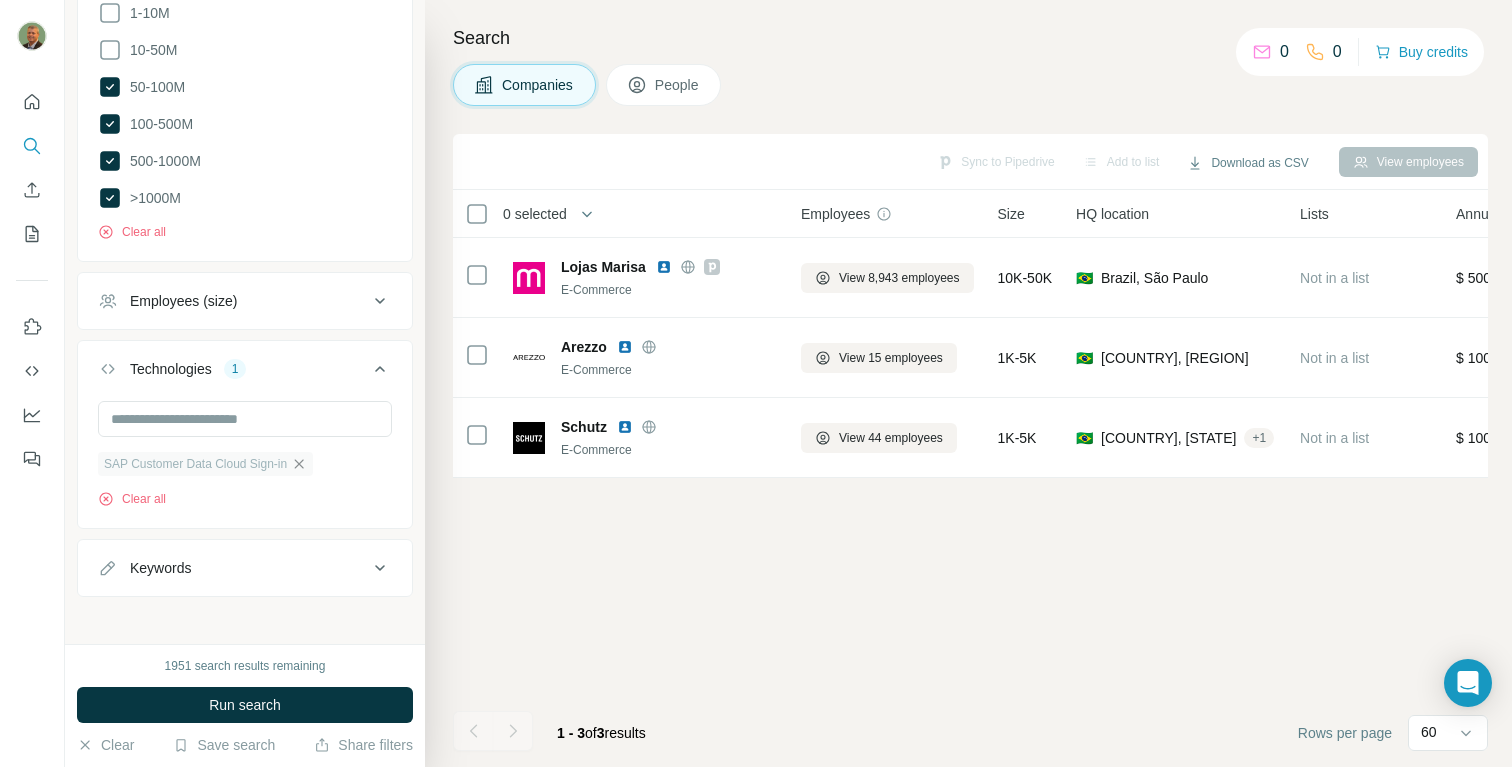 click 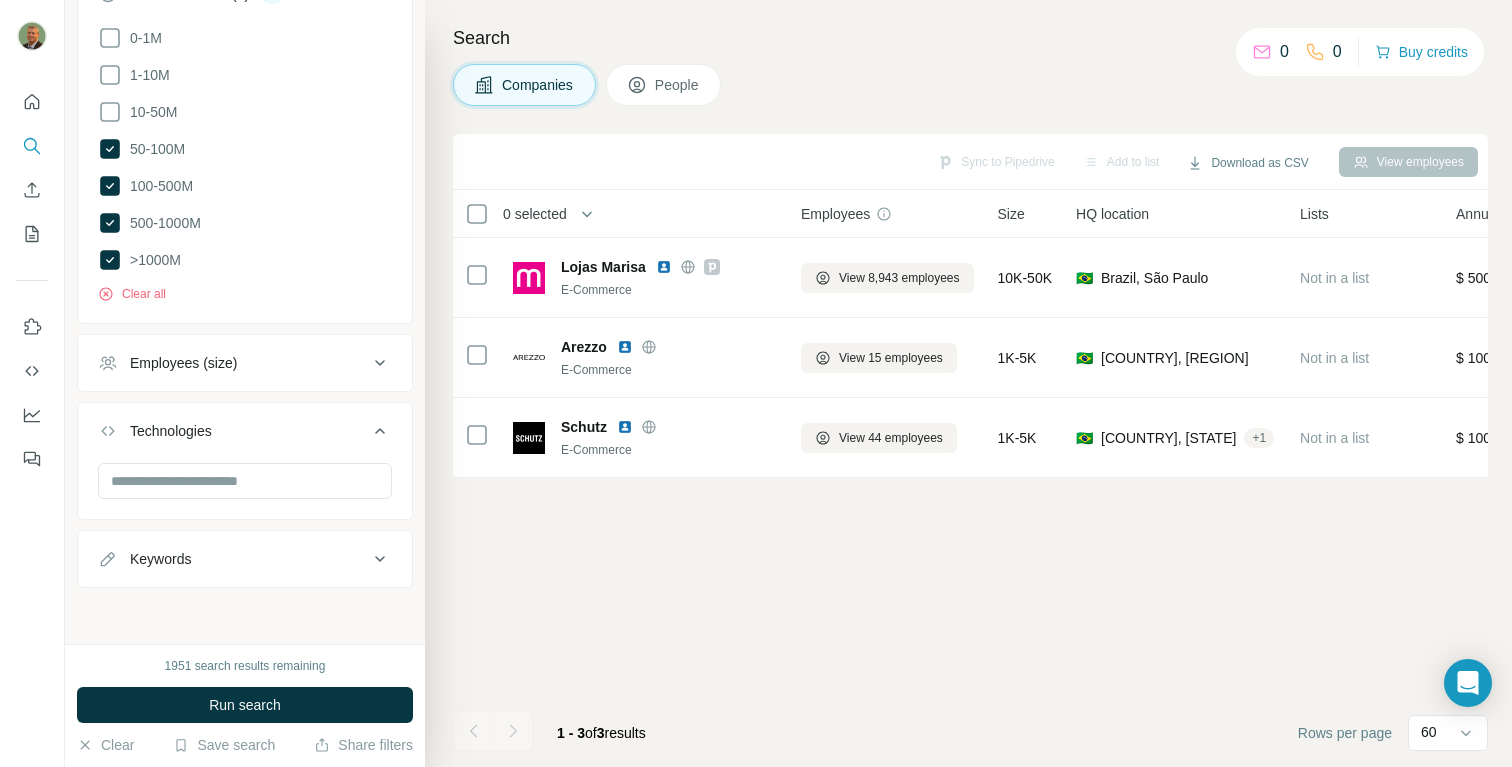 scroll, scrollTop: 527, scrollLeft: 0, axis: vertical 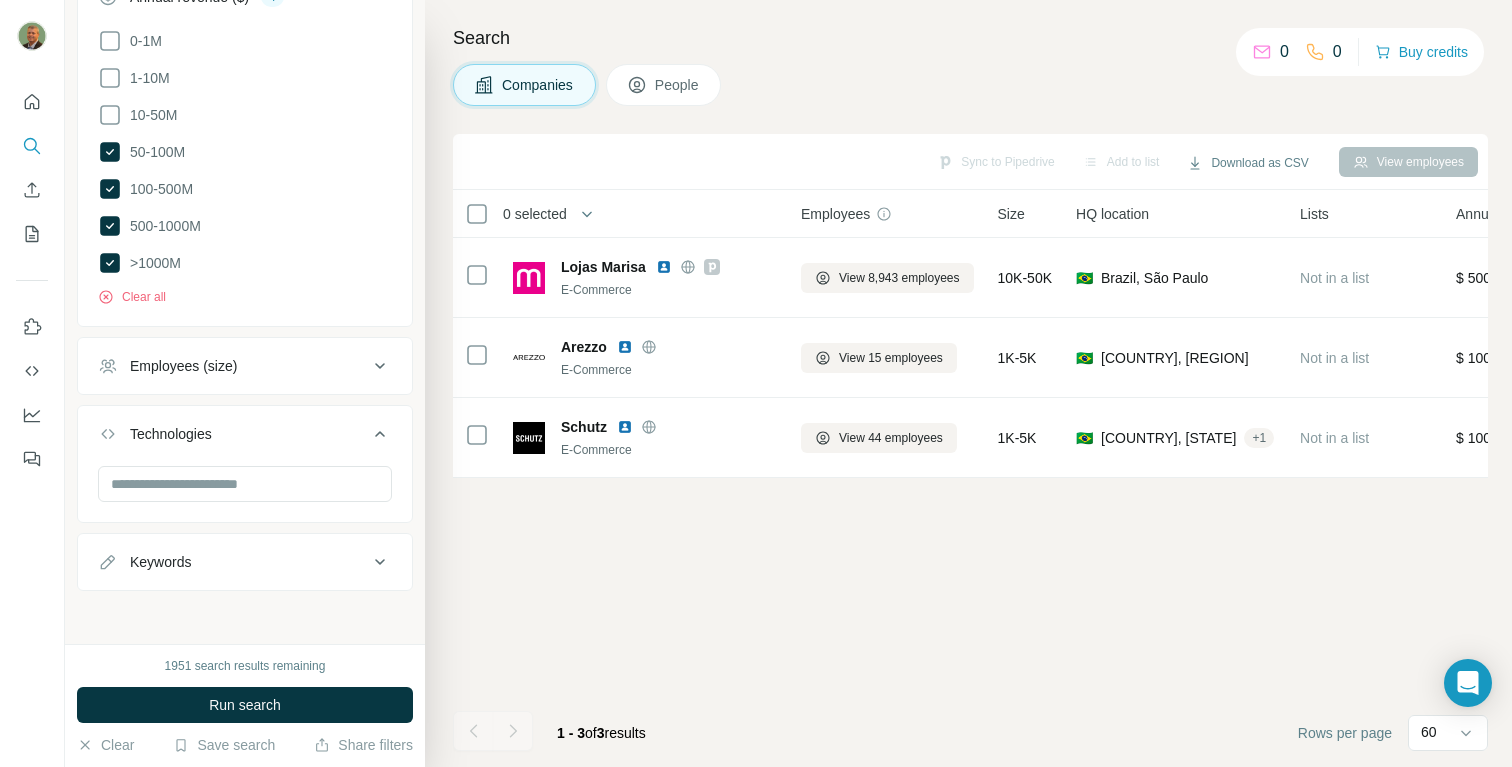 click on "Run search" at bounding box center (245, 705) 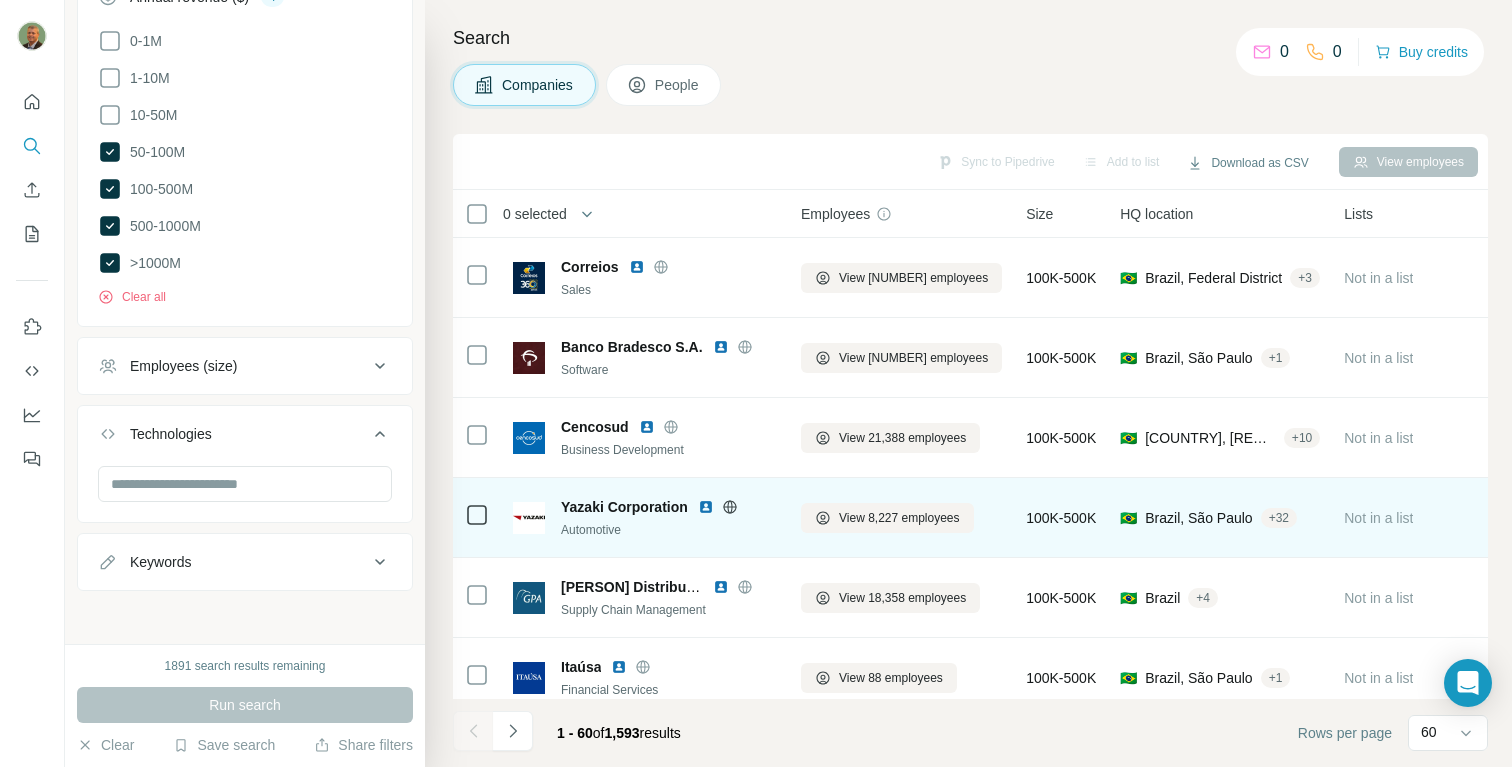 scroll, scrollTop: 53, scrollLeft: 0, axis: vertical 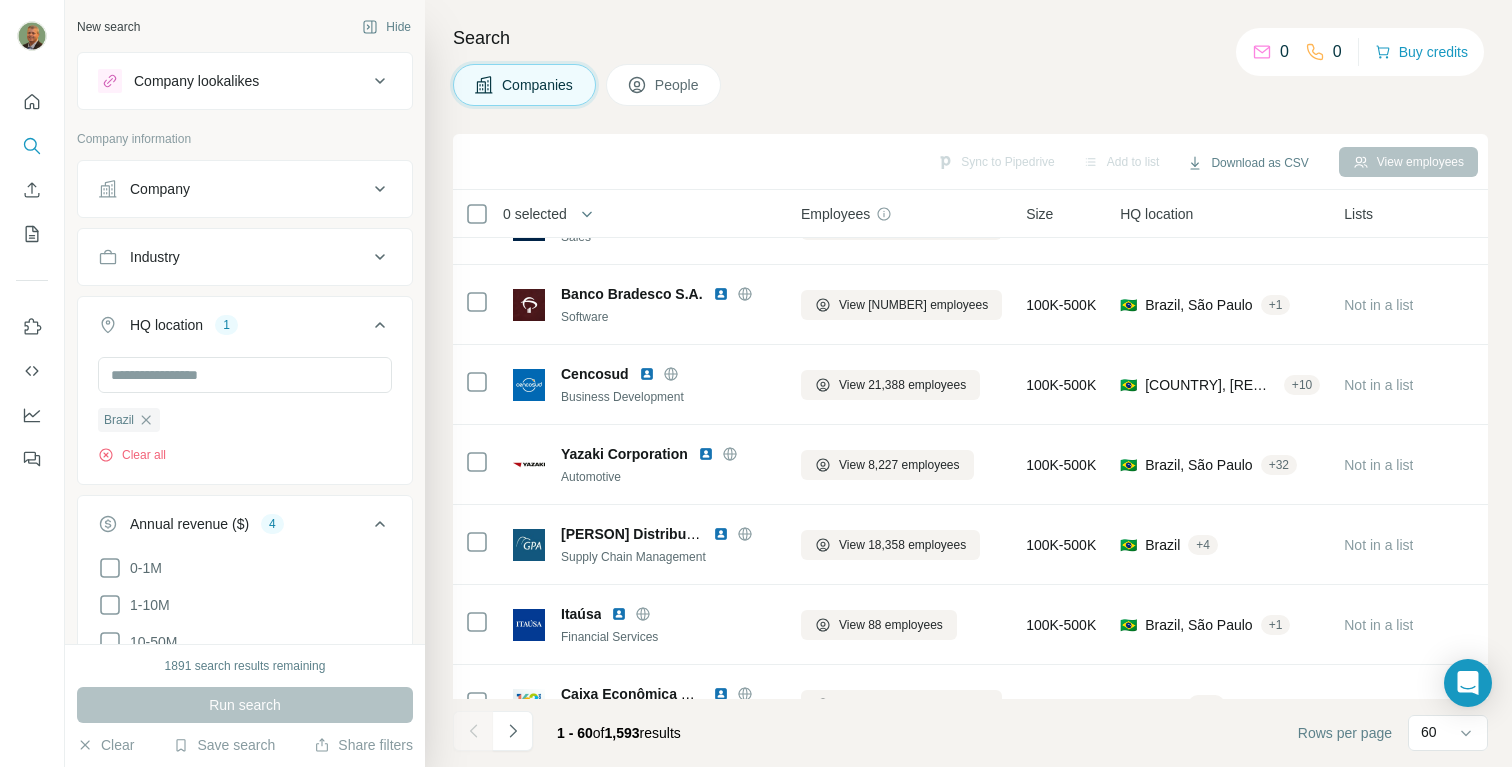 click 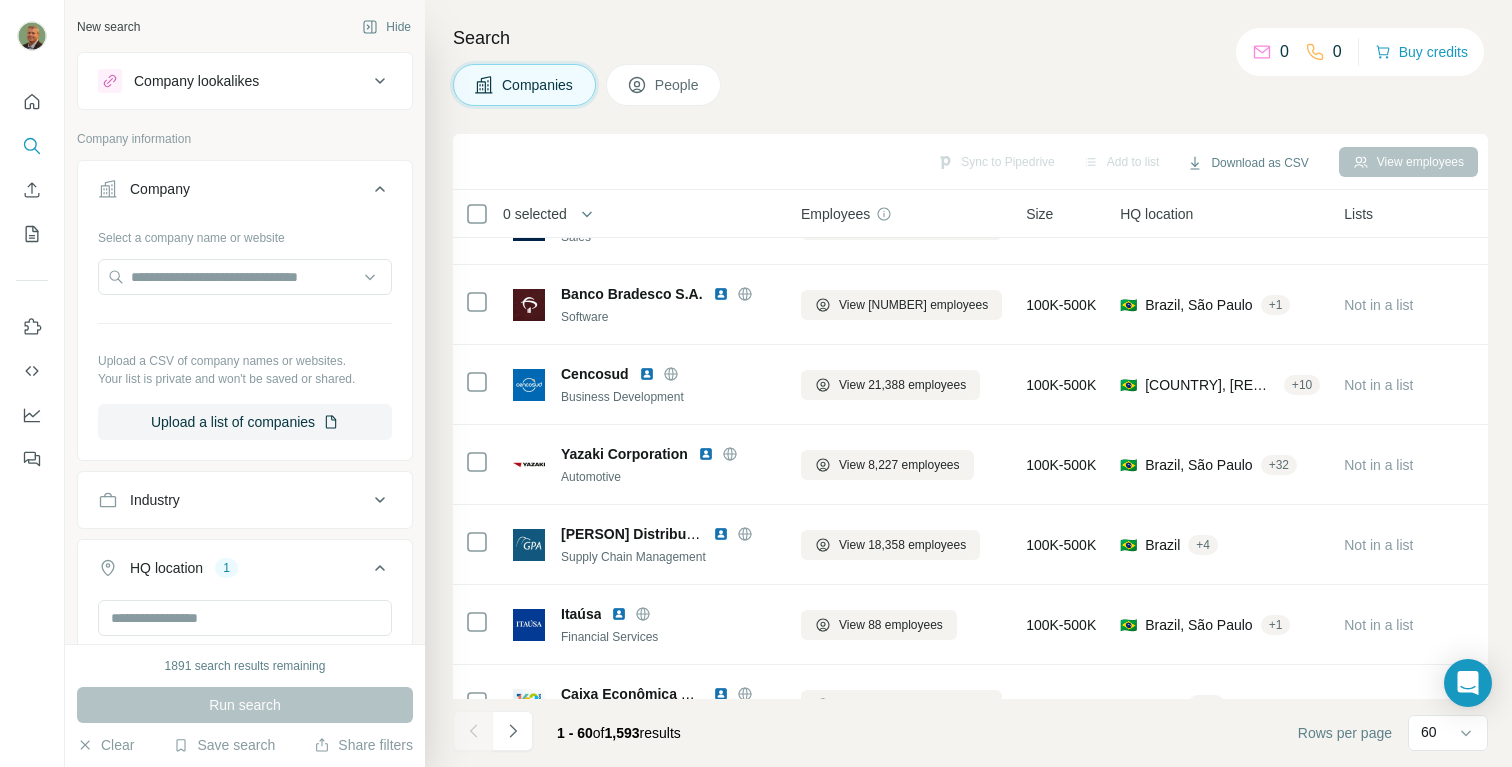 click 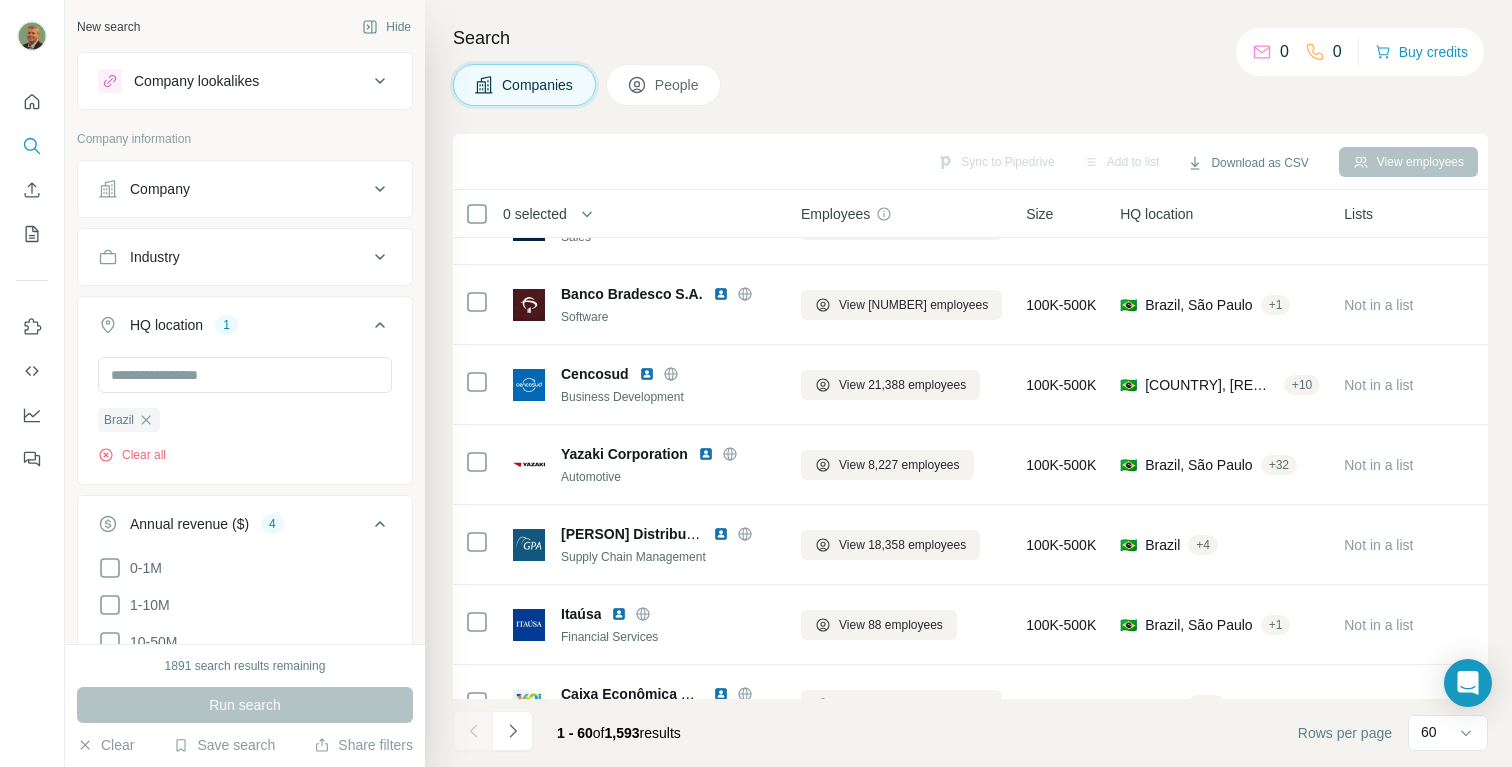 click 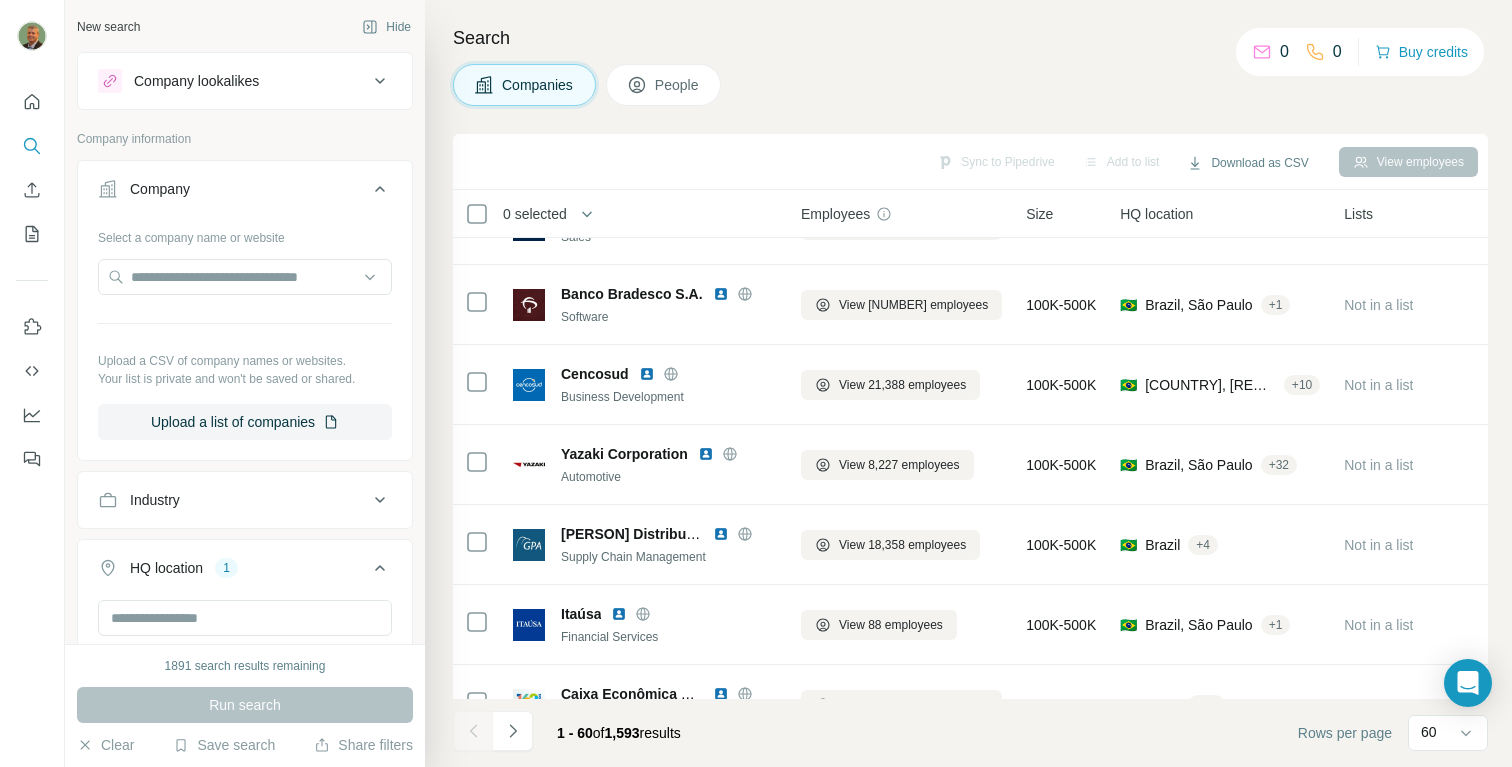 click 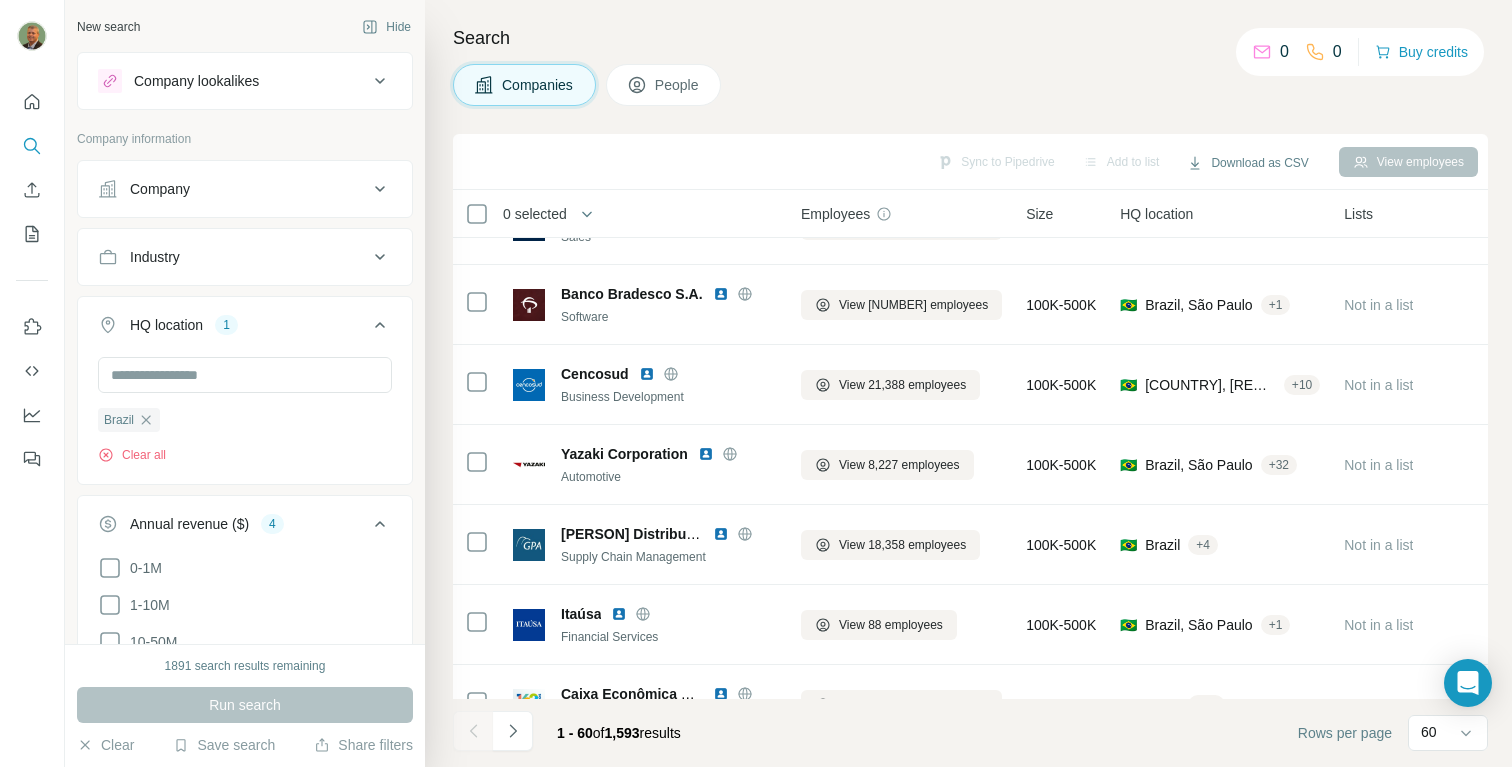 click 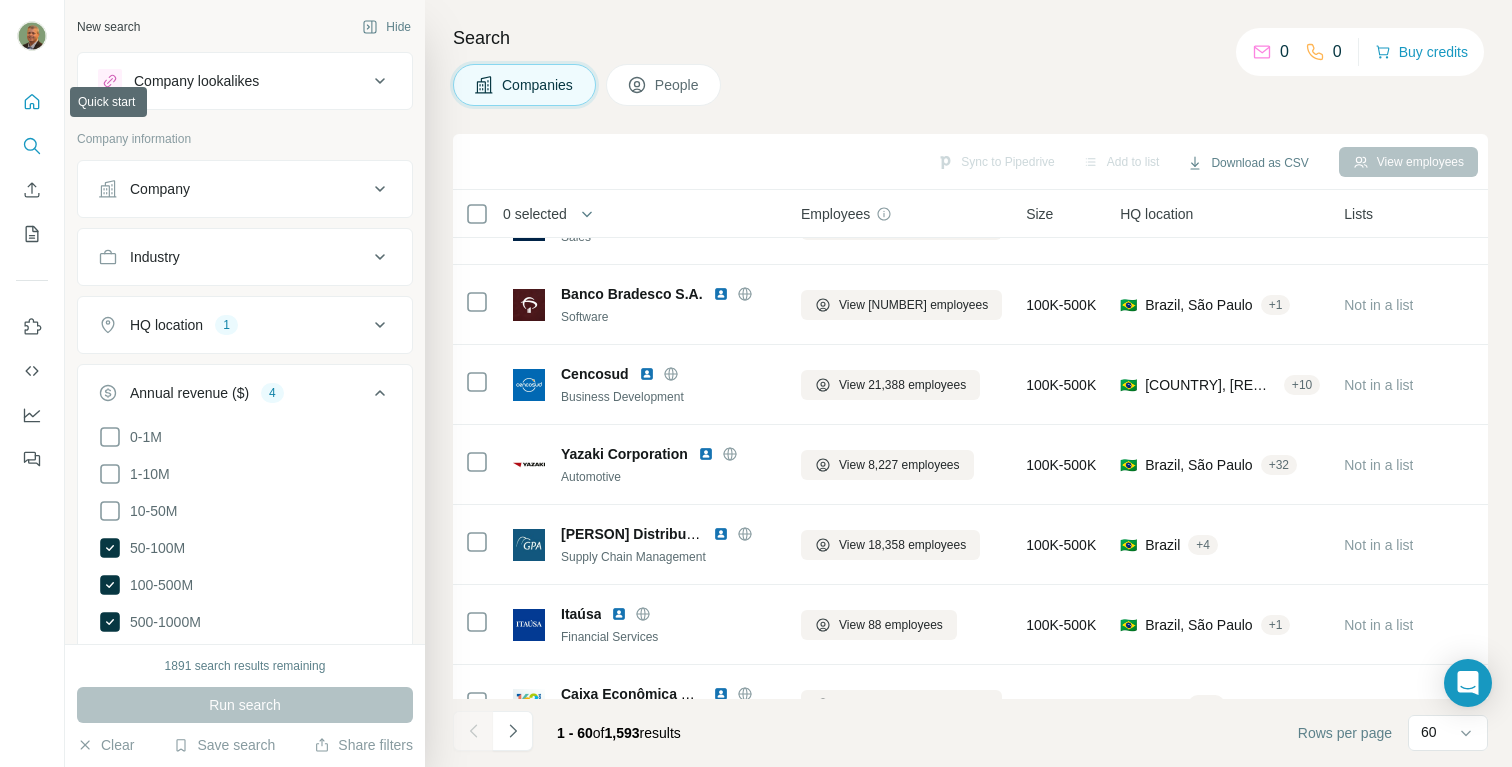 click 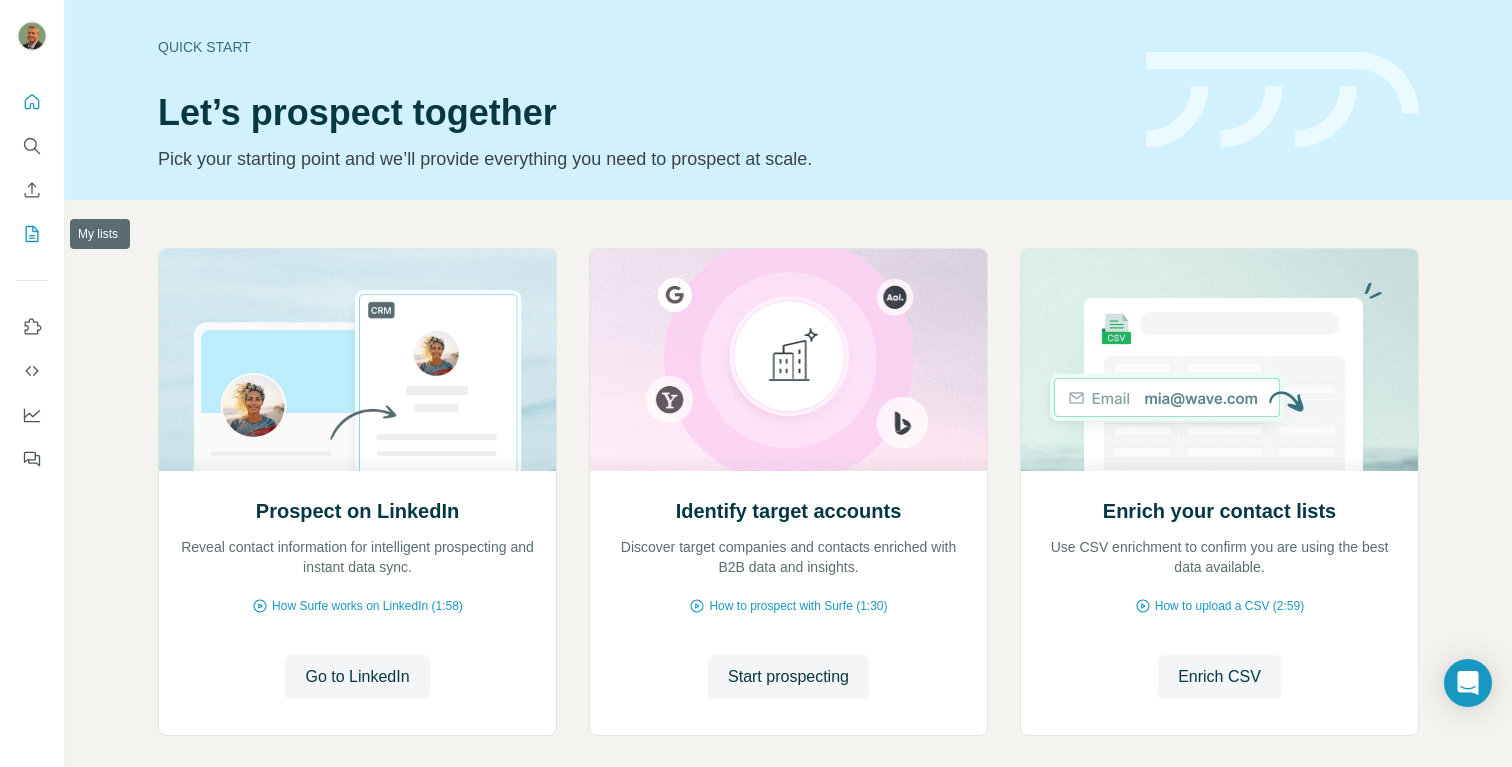 click 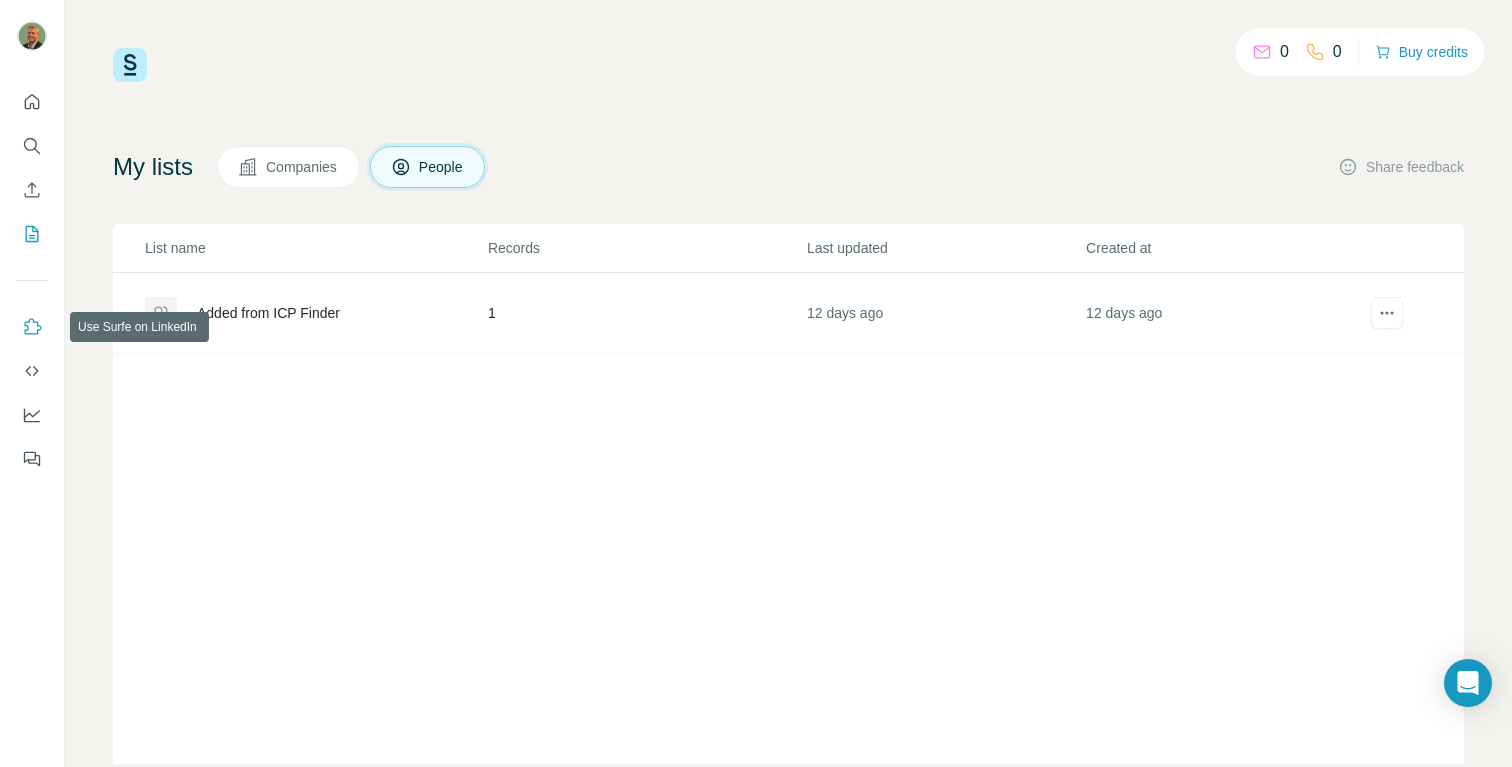 click 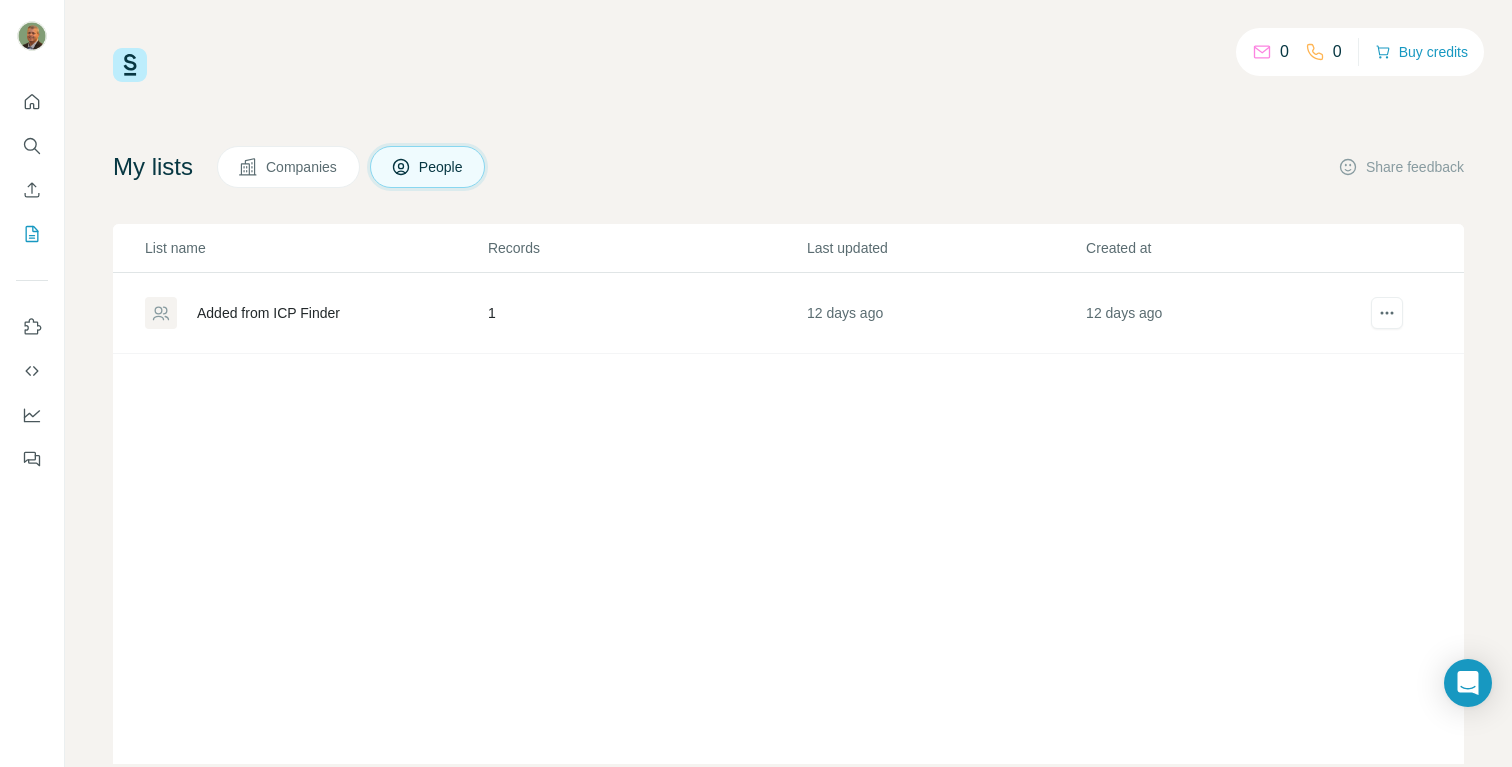 click on "Companies" at bounding box center [302, 167] 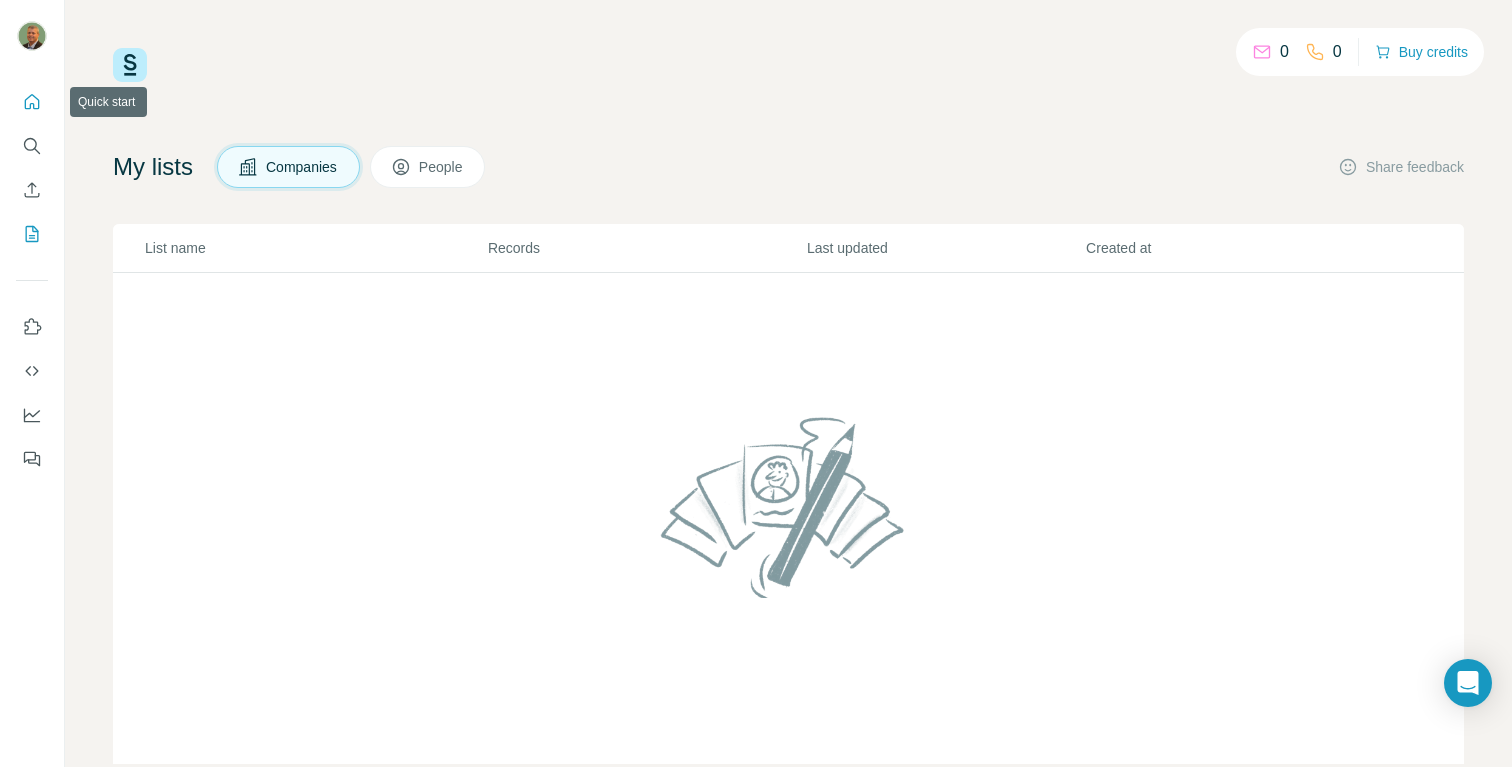 click 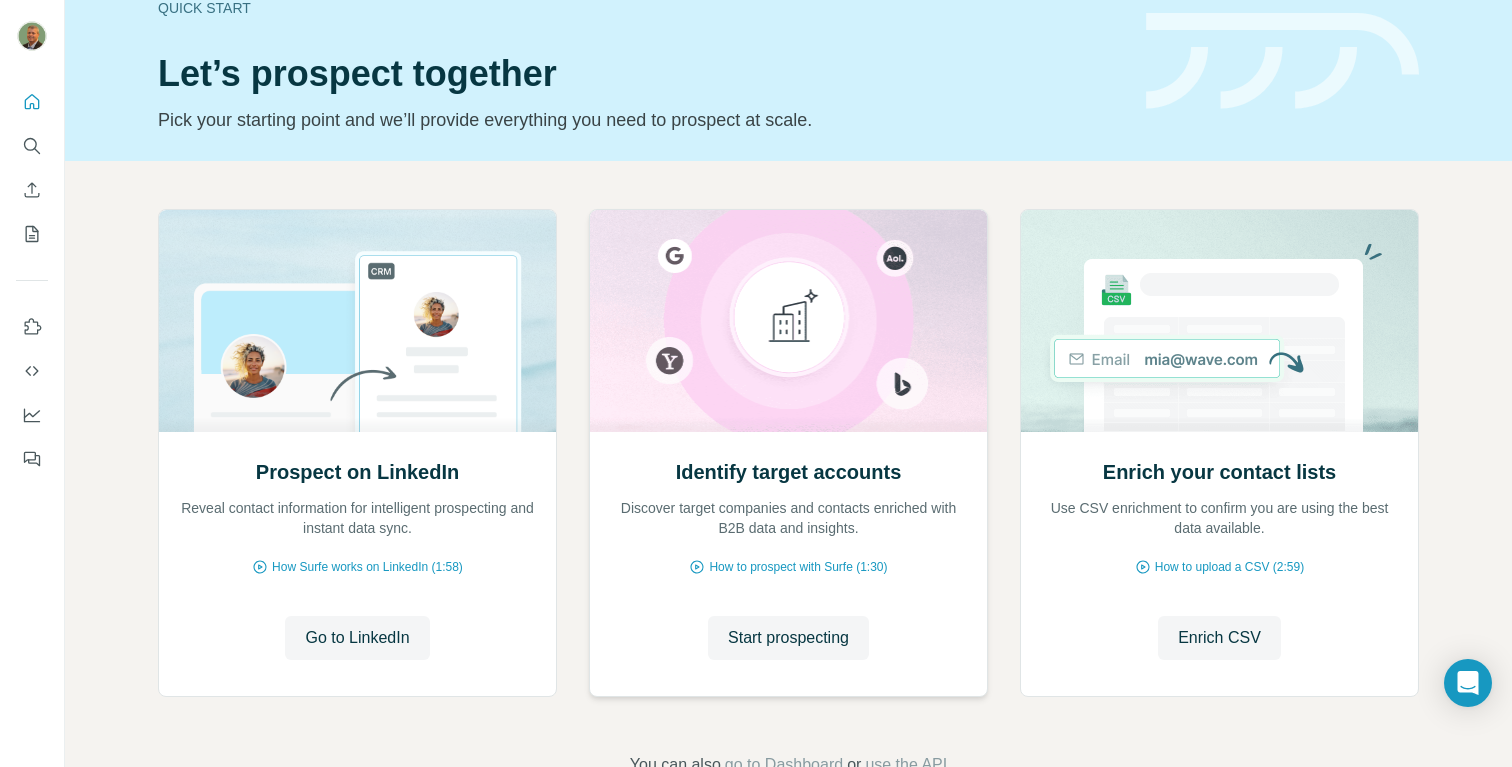 scroll, scrollTop: 69, scrollLeft: 0, axis: vertical 